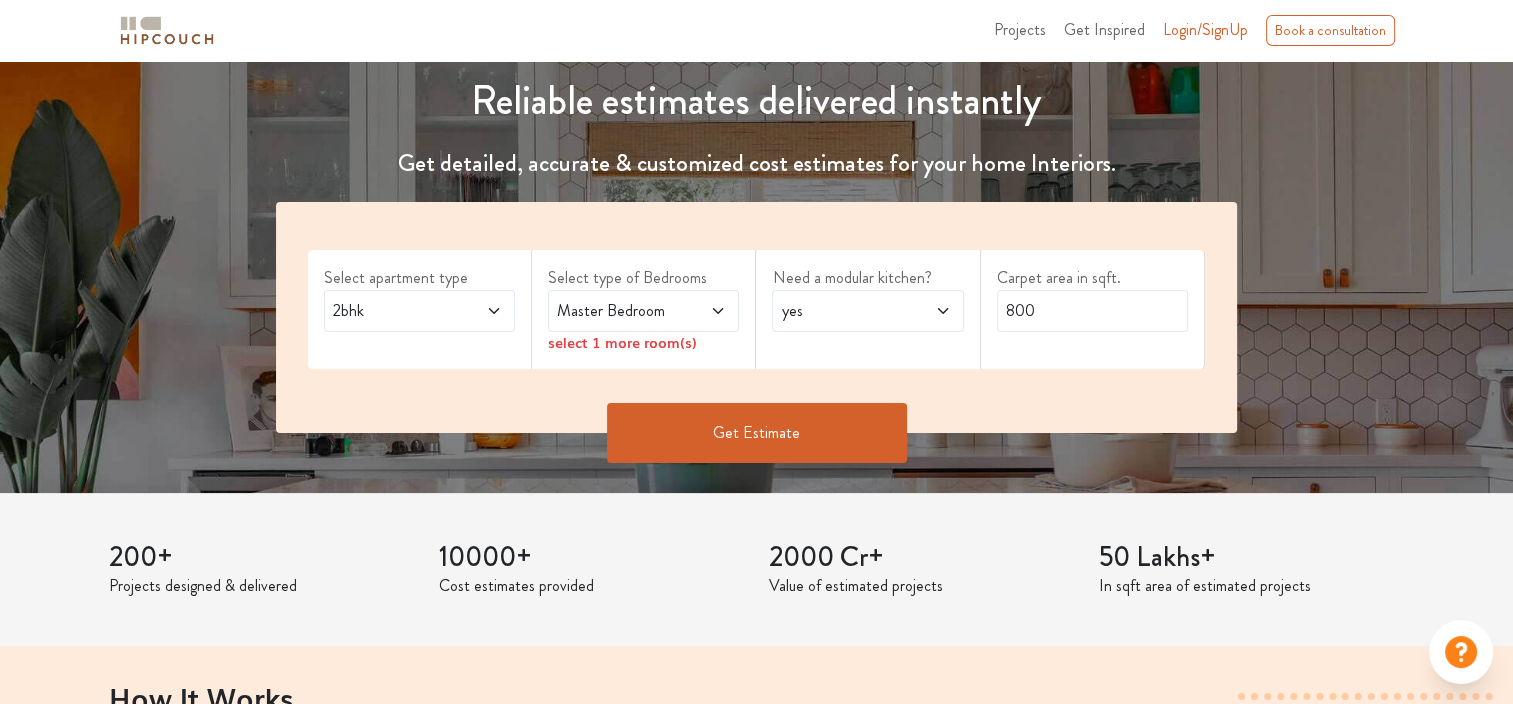 scroll, scrollTop: 280, scrollLeft: 0, axis: vertical 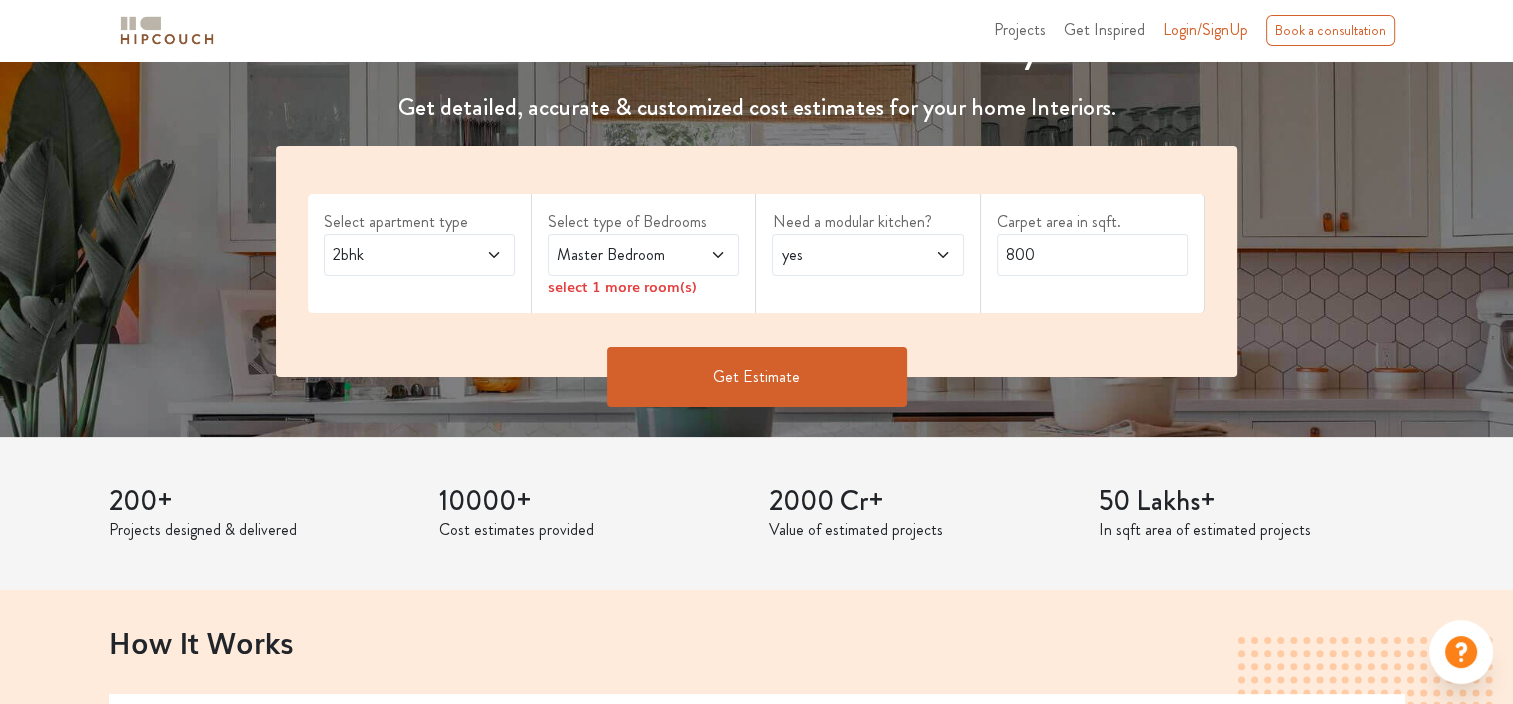 click at bounding box center [480, 255] 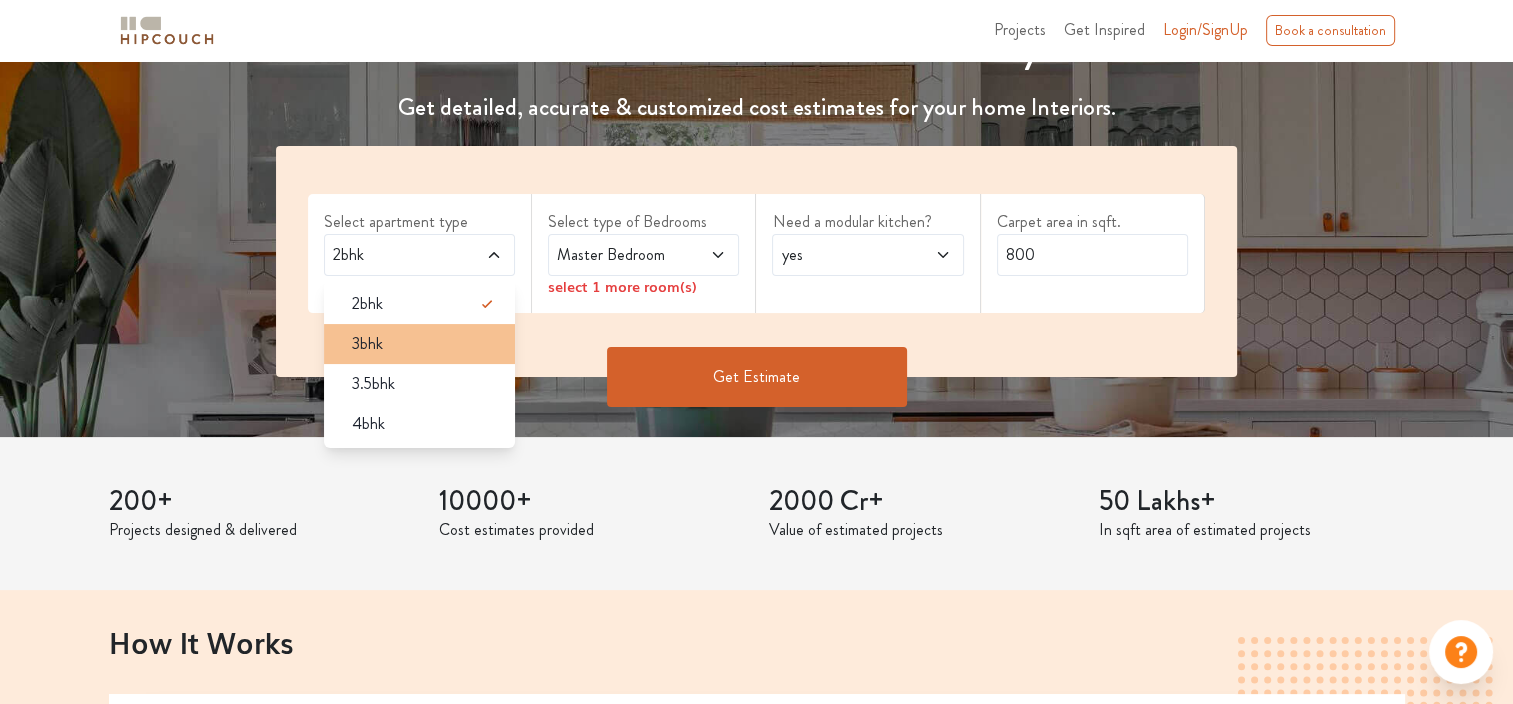 click on "3bhk" at bounding box center [367, 304] 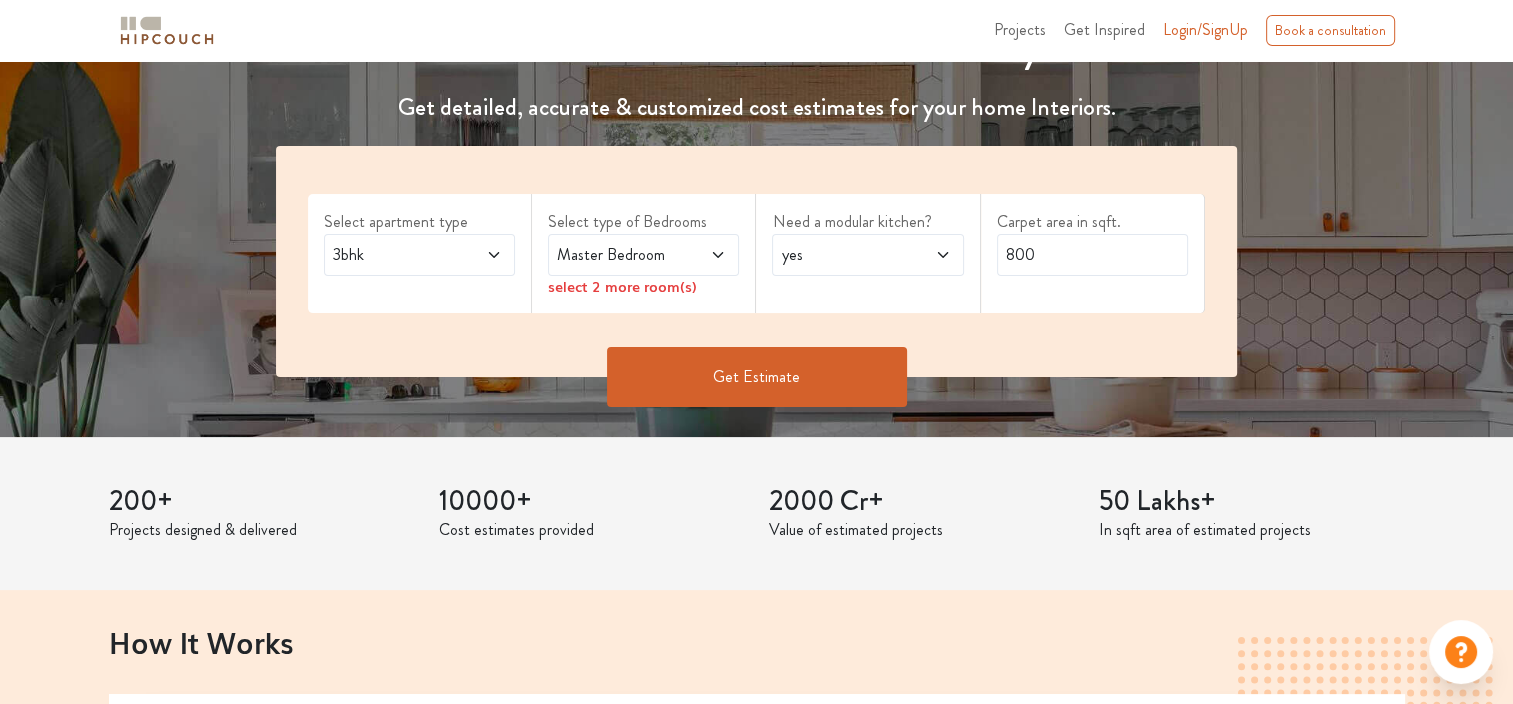 click on "Master Bedroom" at bounding box center [394, 255] 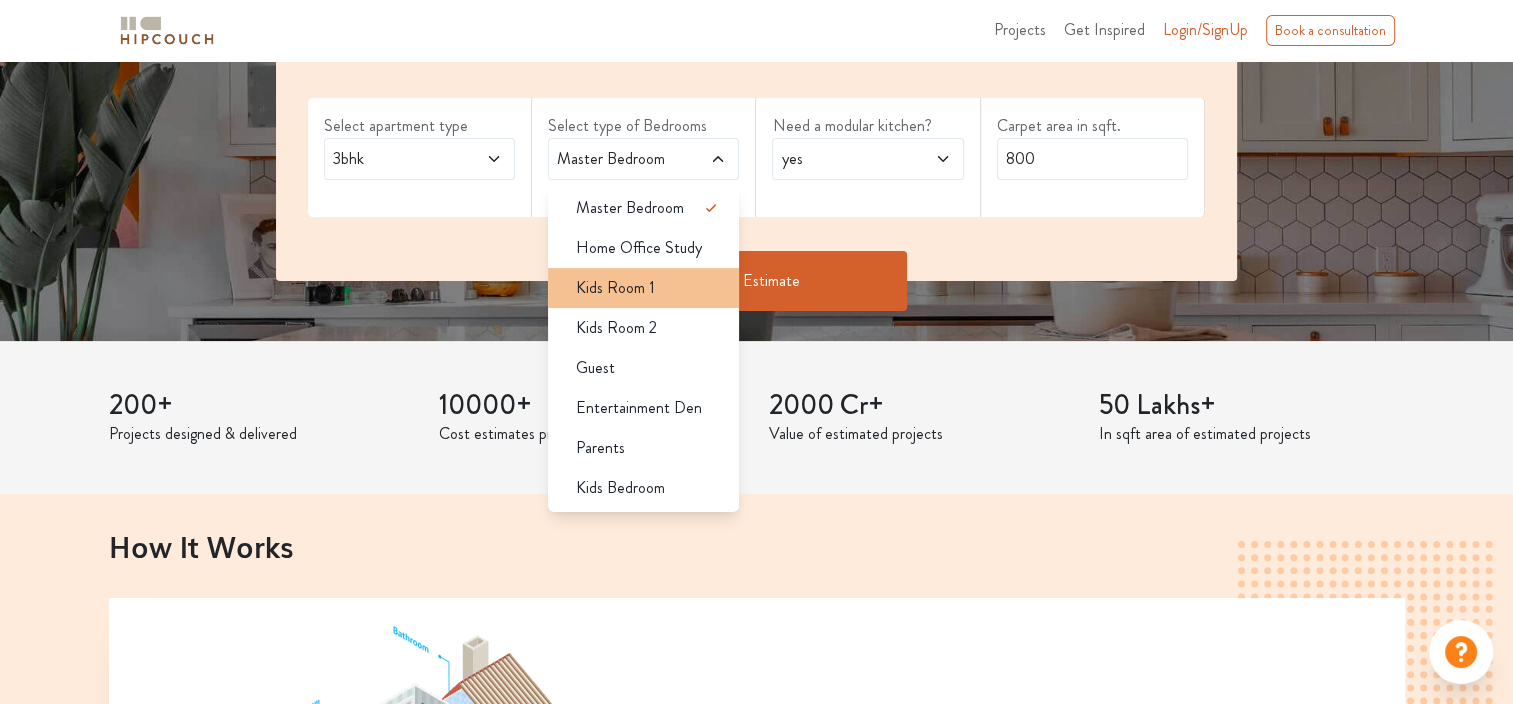 scroll, scrollTop: 382, scrollLeft: 0, axis: vertical 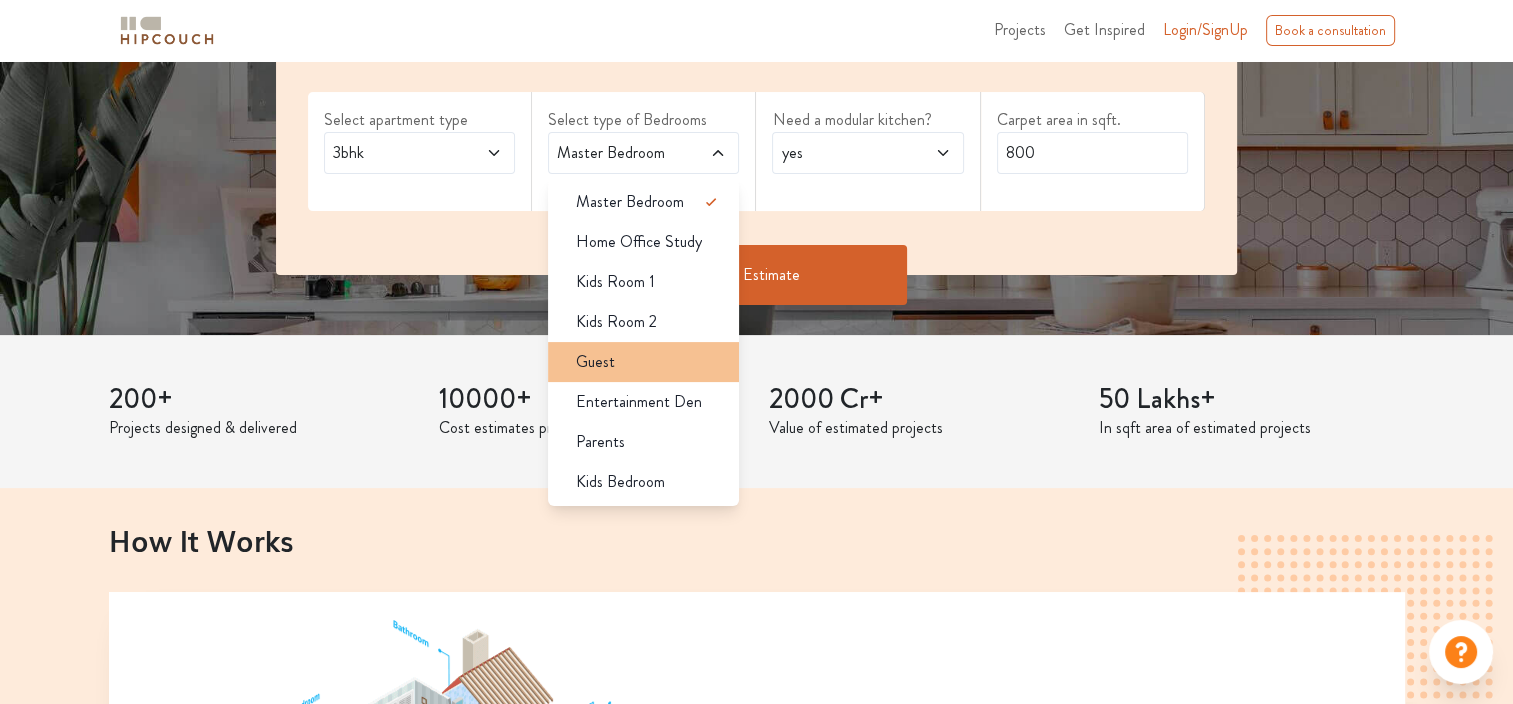 click on "Guest" at bounding box center [649, 202] 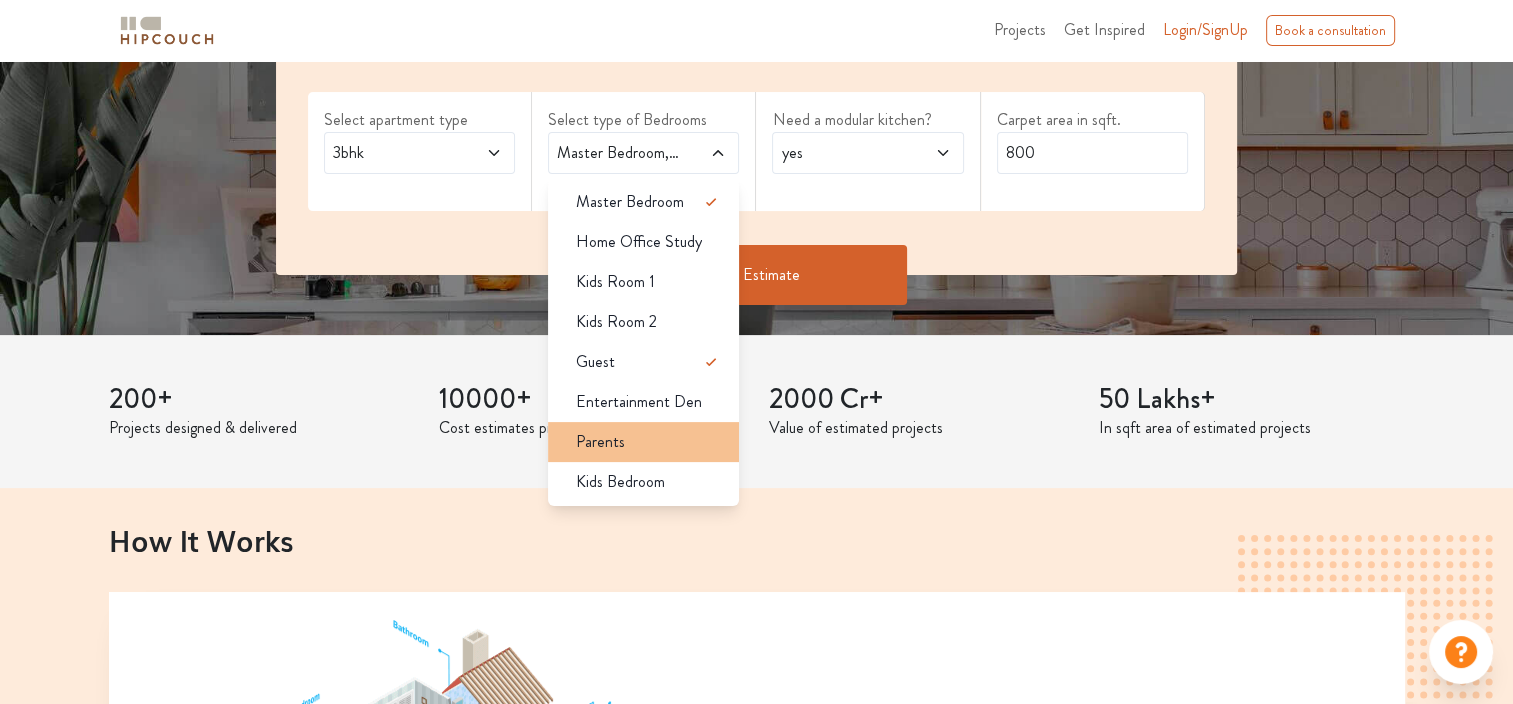 click on "Parents" at bounding box center (649, 202) 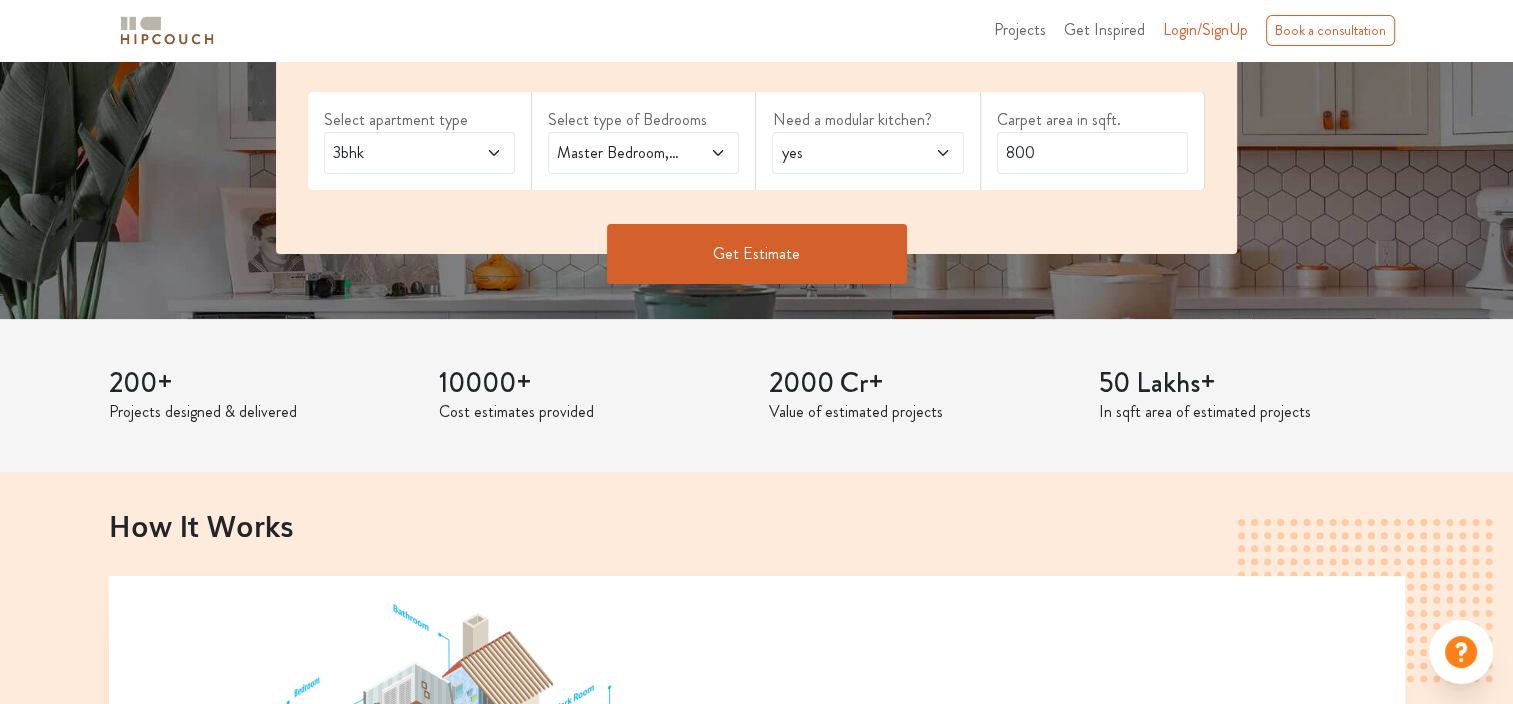 click at bounding box center (480, 153) 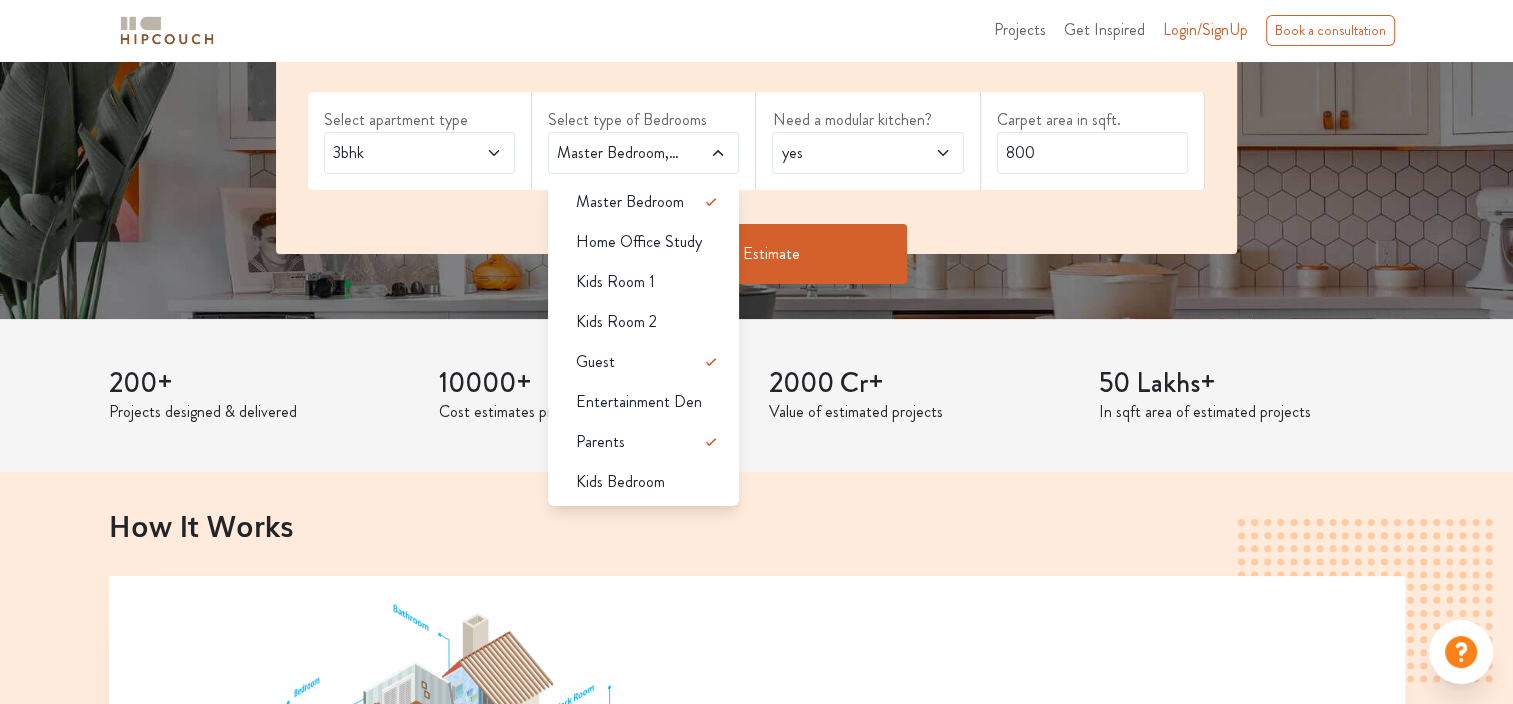 click at bounding box center [480, 153] 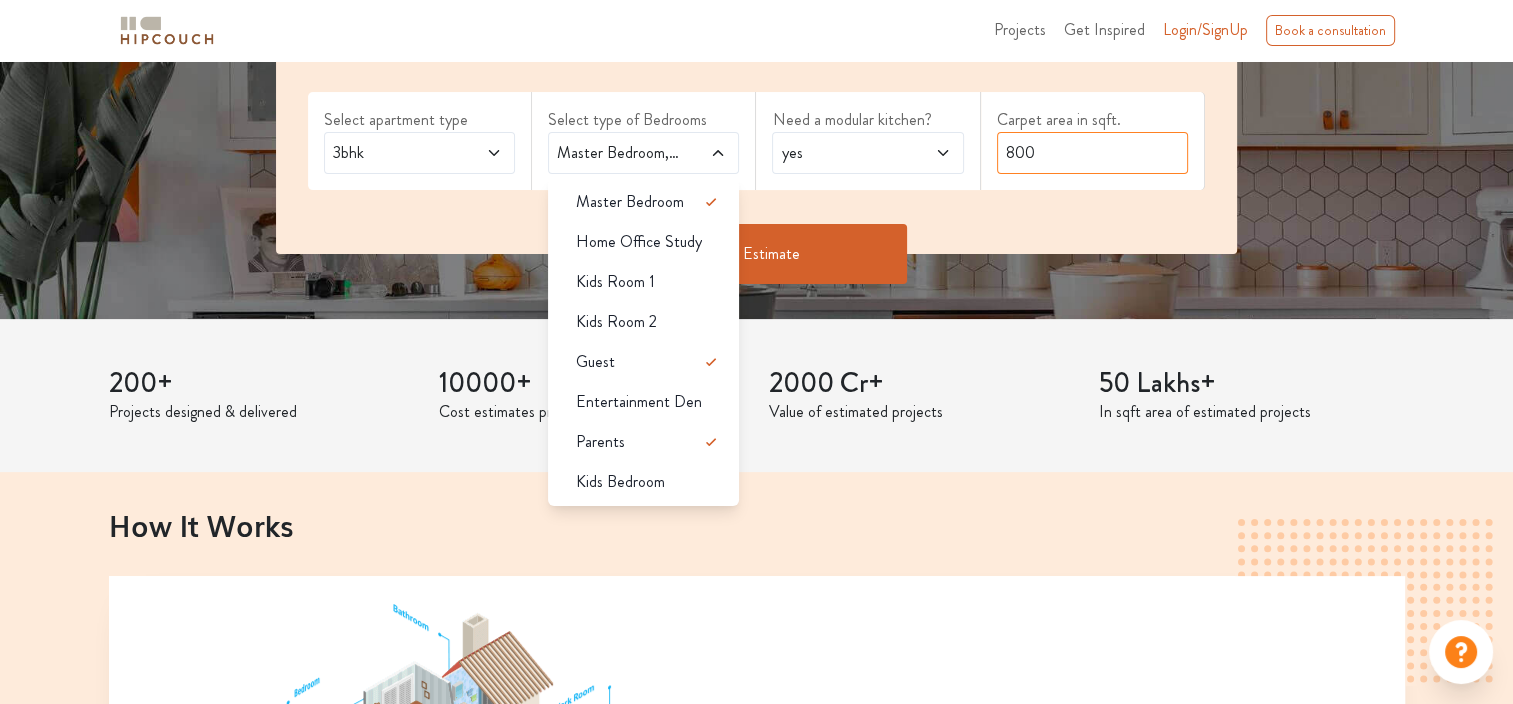 click on "800" at bounding box center [1092, 153] 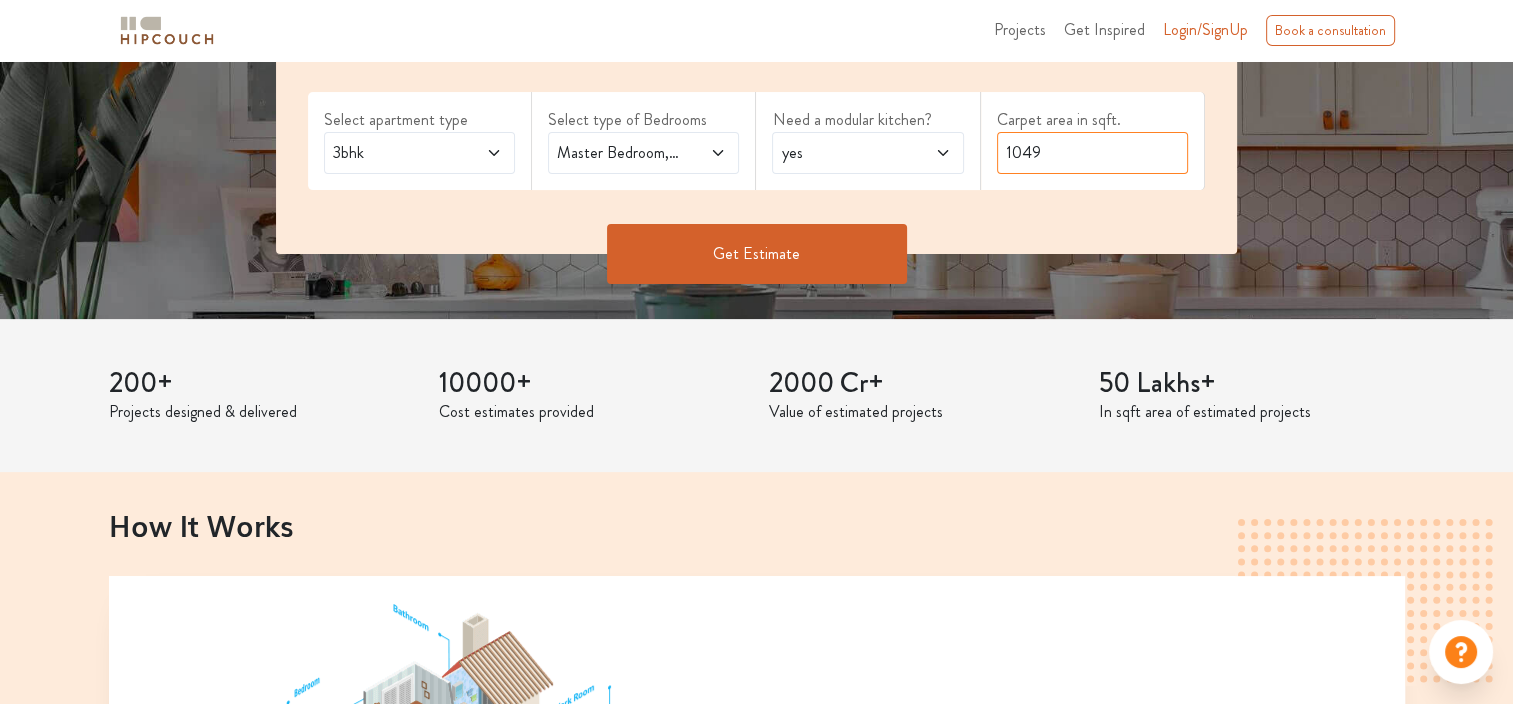 type on "1049" 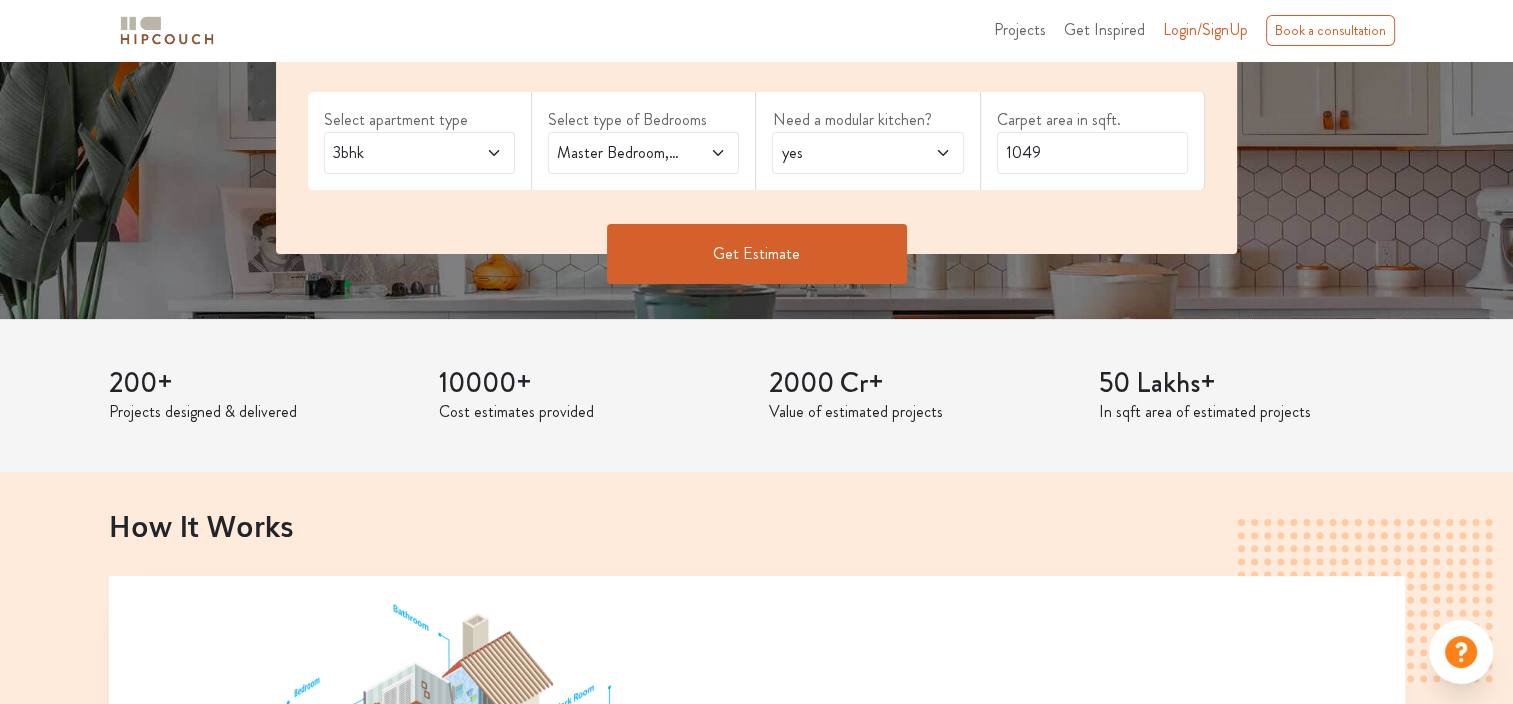 click on "Get Estimate" at bounding box center [757, 254] 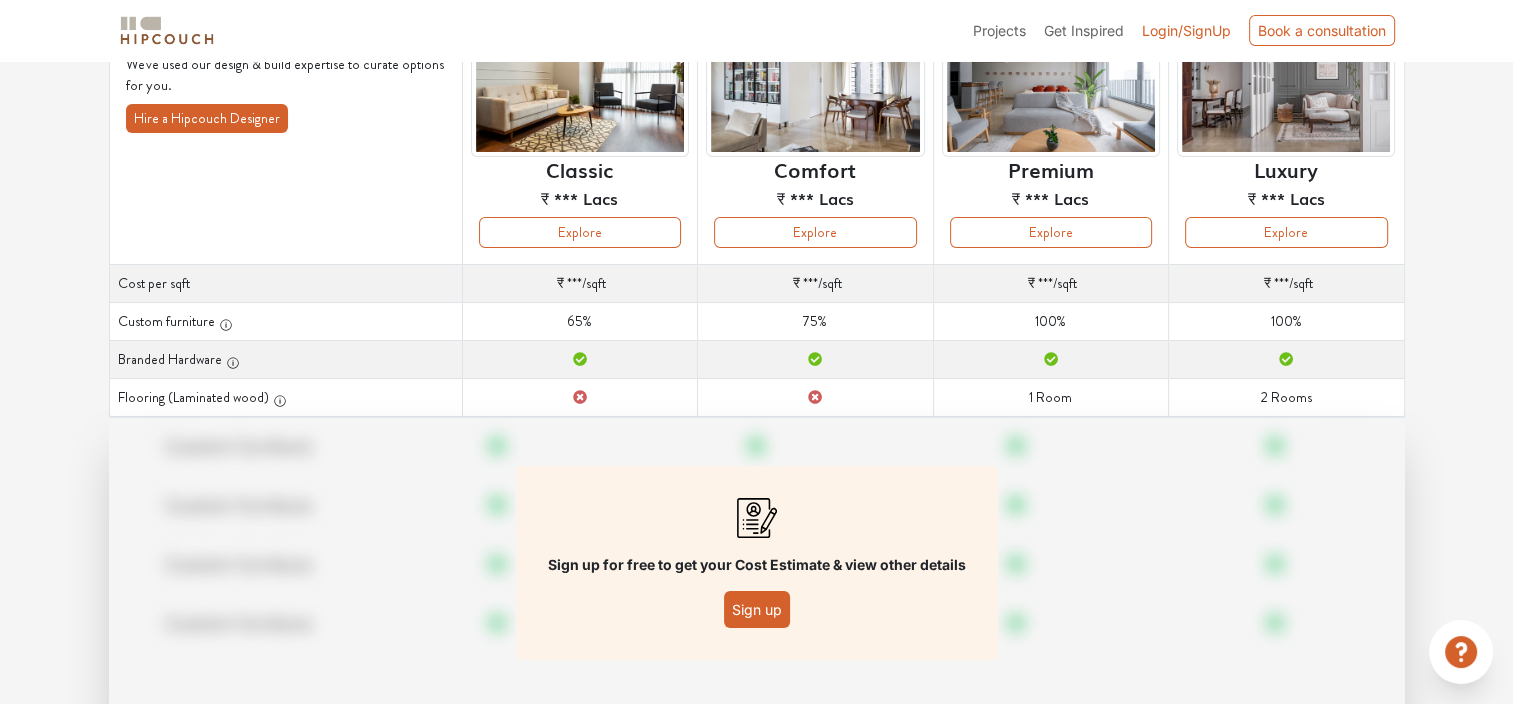 scroll, scrollTop: 197, scrollLeft: 0, axis: vertical 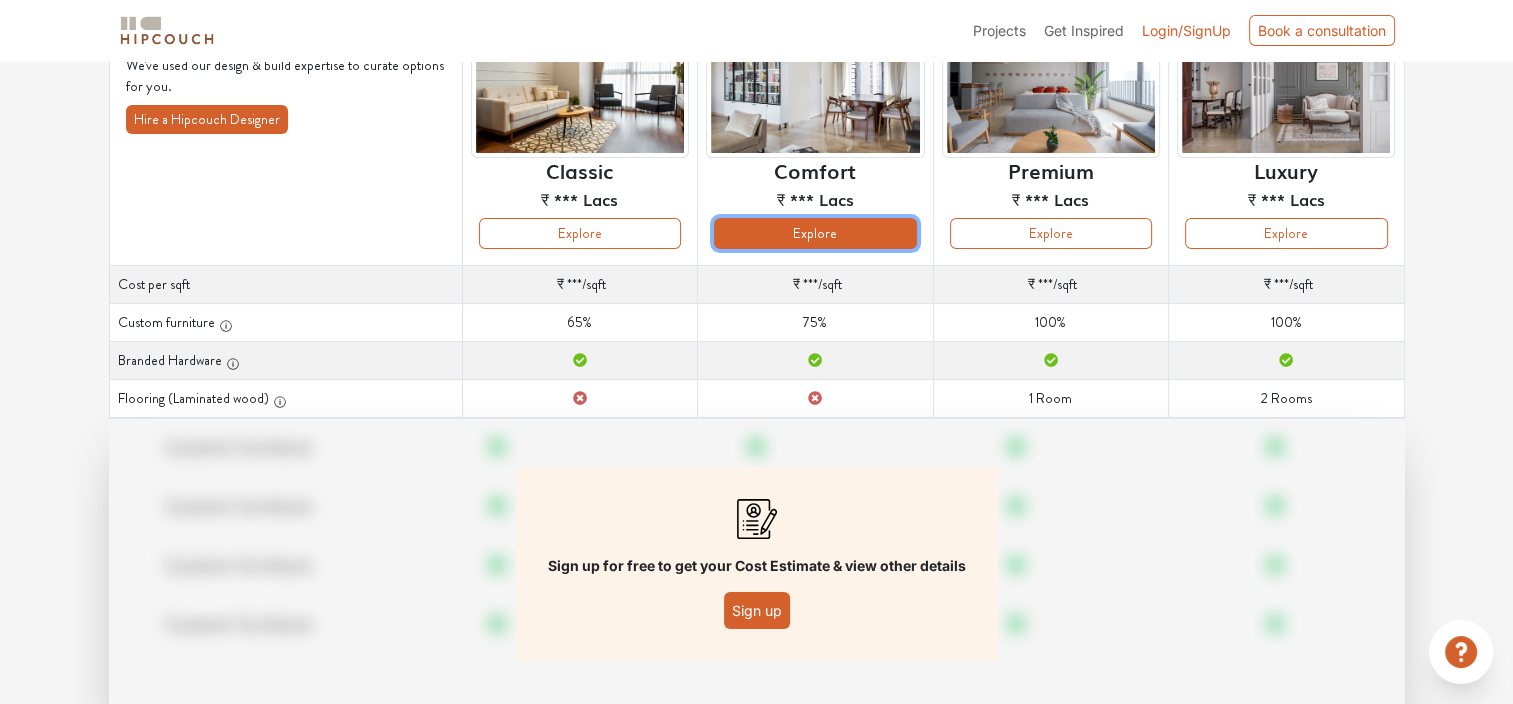 click on "Explore" at bounding box center (580, 233) 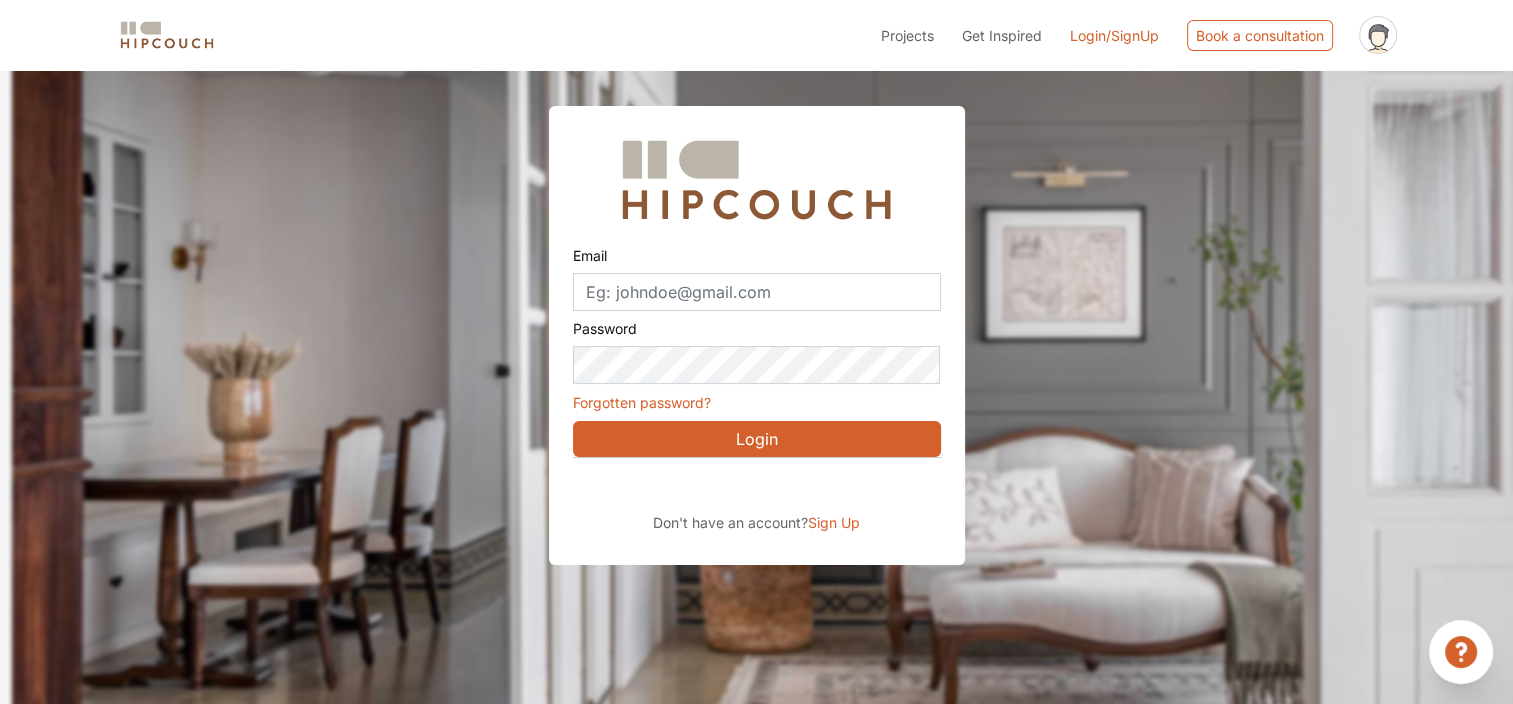 scroll, scrollTop: 70, scrollLeft: 0, axis: vertical 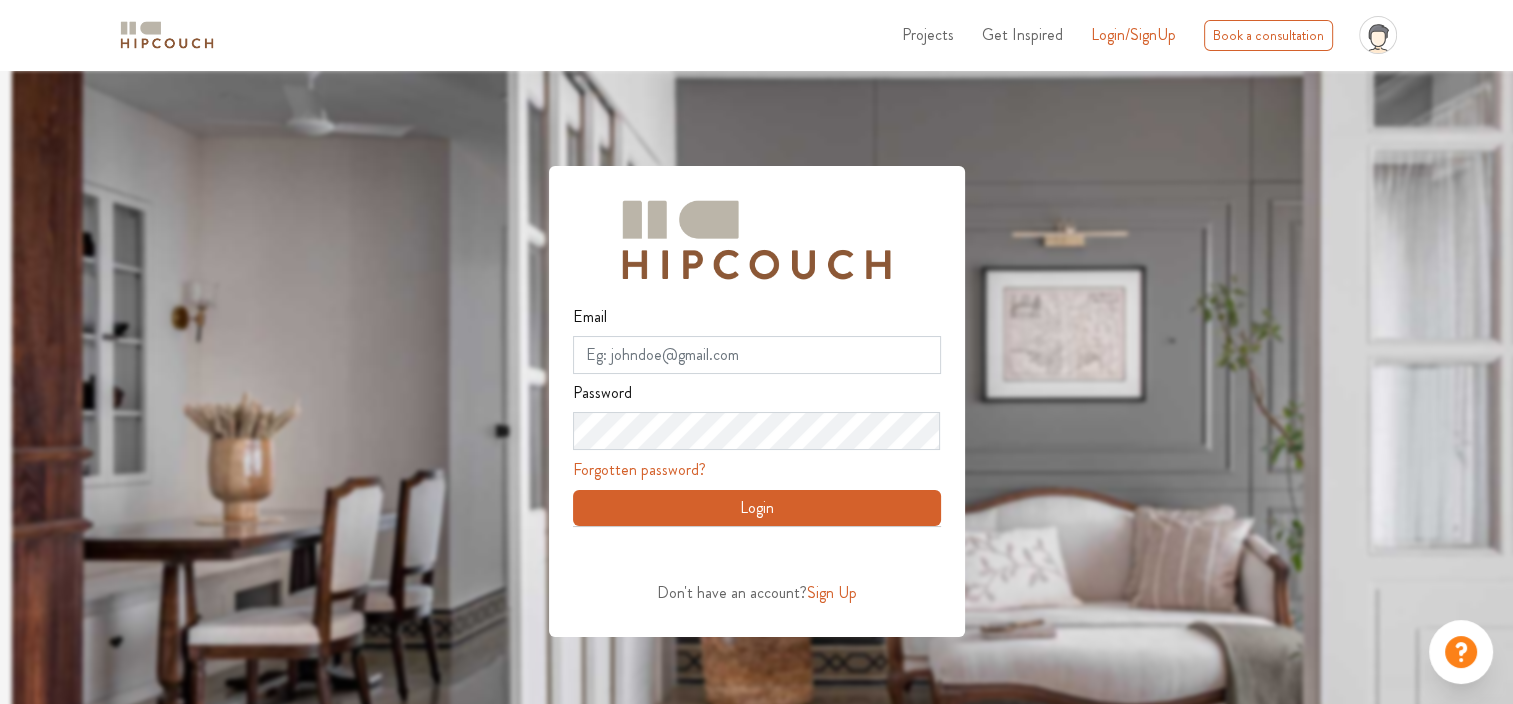 click on "profile pic" at bounding box center [1378, 35] 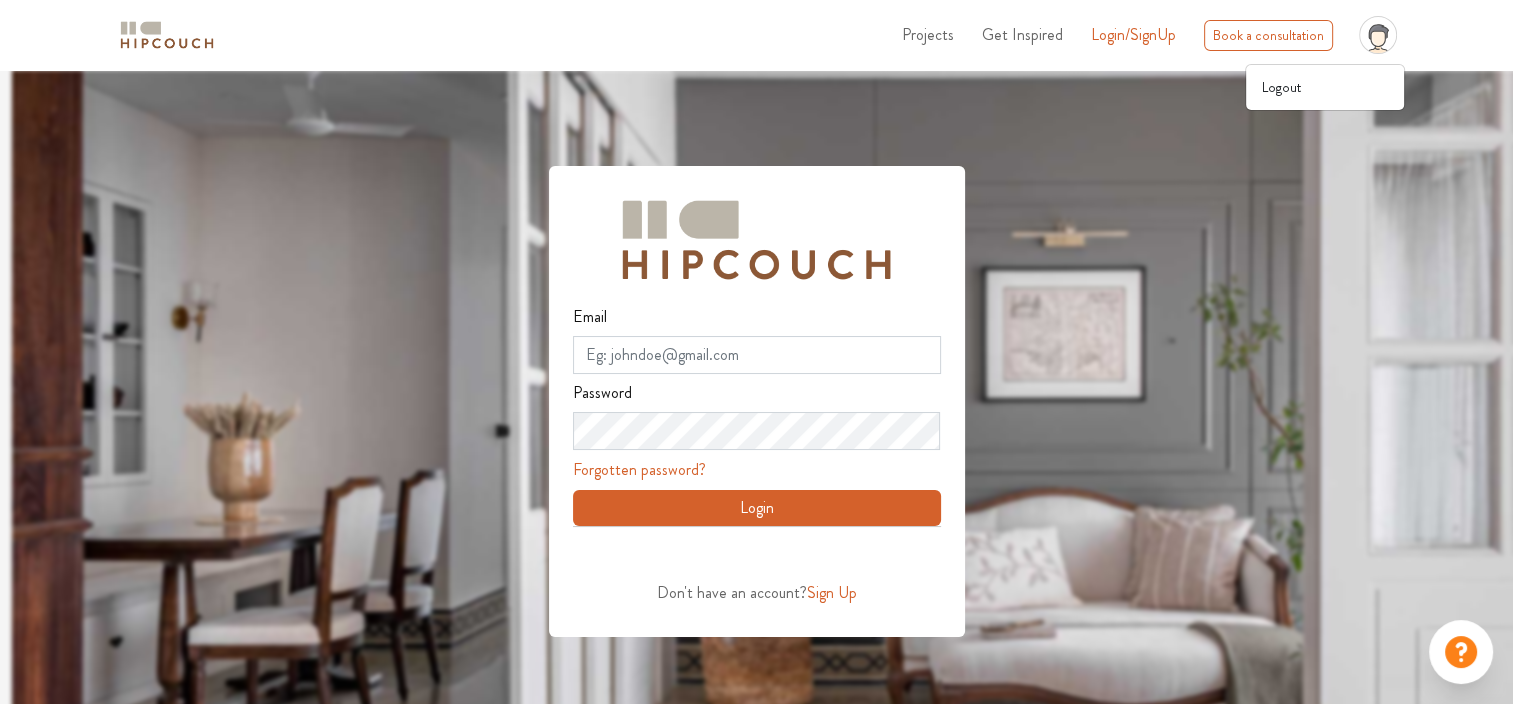 click on "profile pic" at bounding box center [1378, 35] 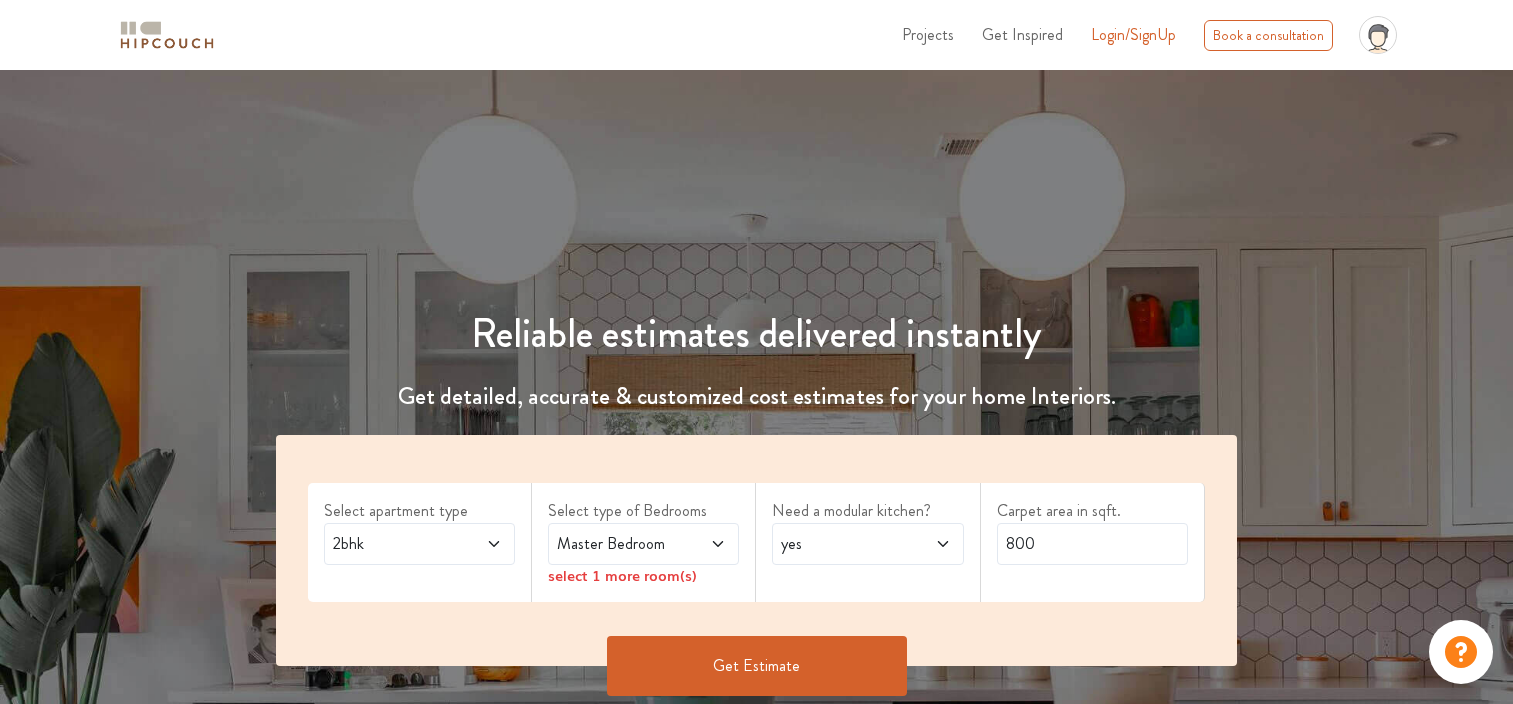 scroll, scrollTop: 0, scrollLeft: 0, axis: both 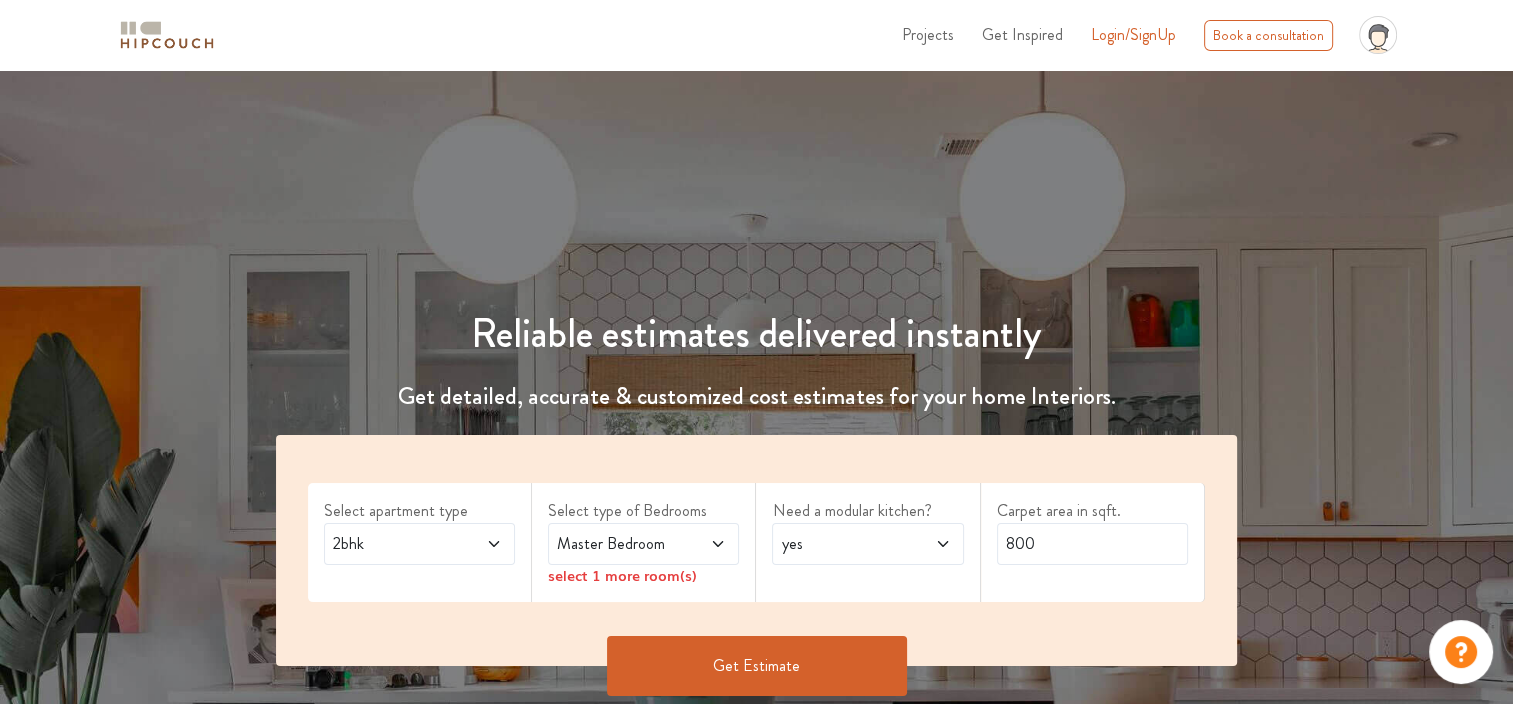 click at bounding box center [1377, 38] 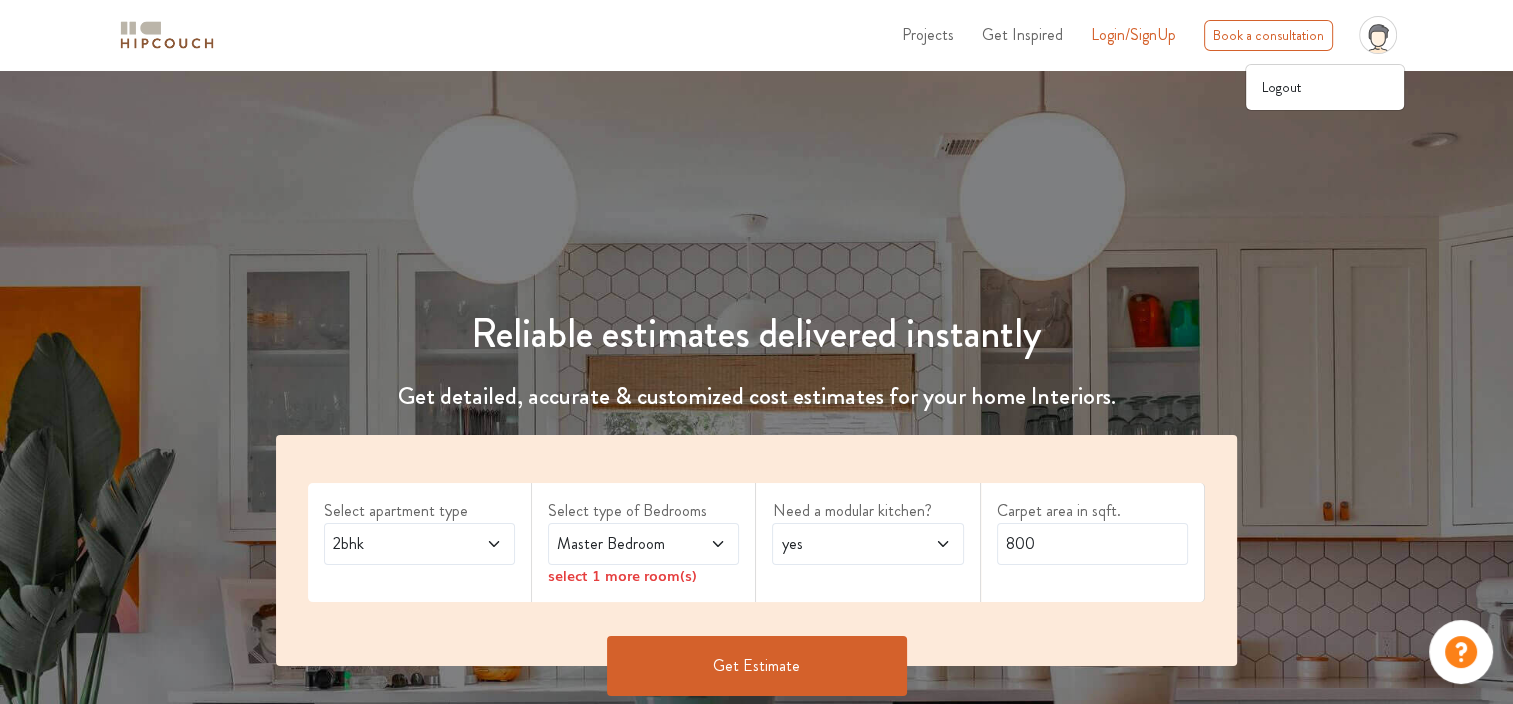 click at bounding box center (1377, 38) 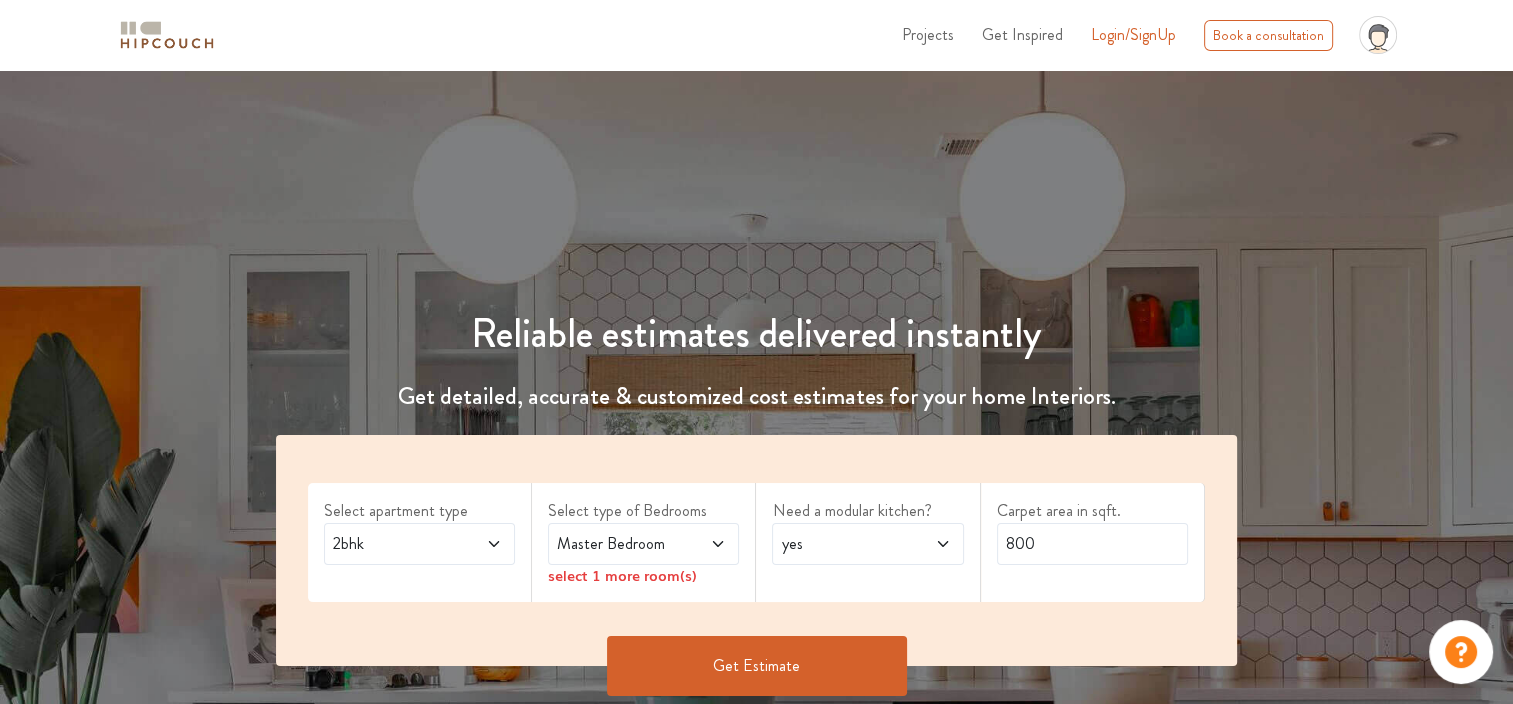 click on "2bhk" at bounding box center (419, 544) 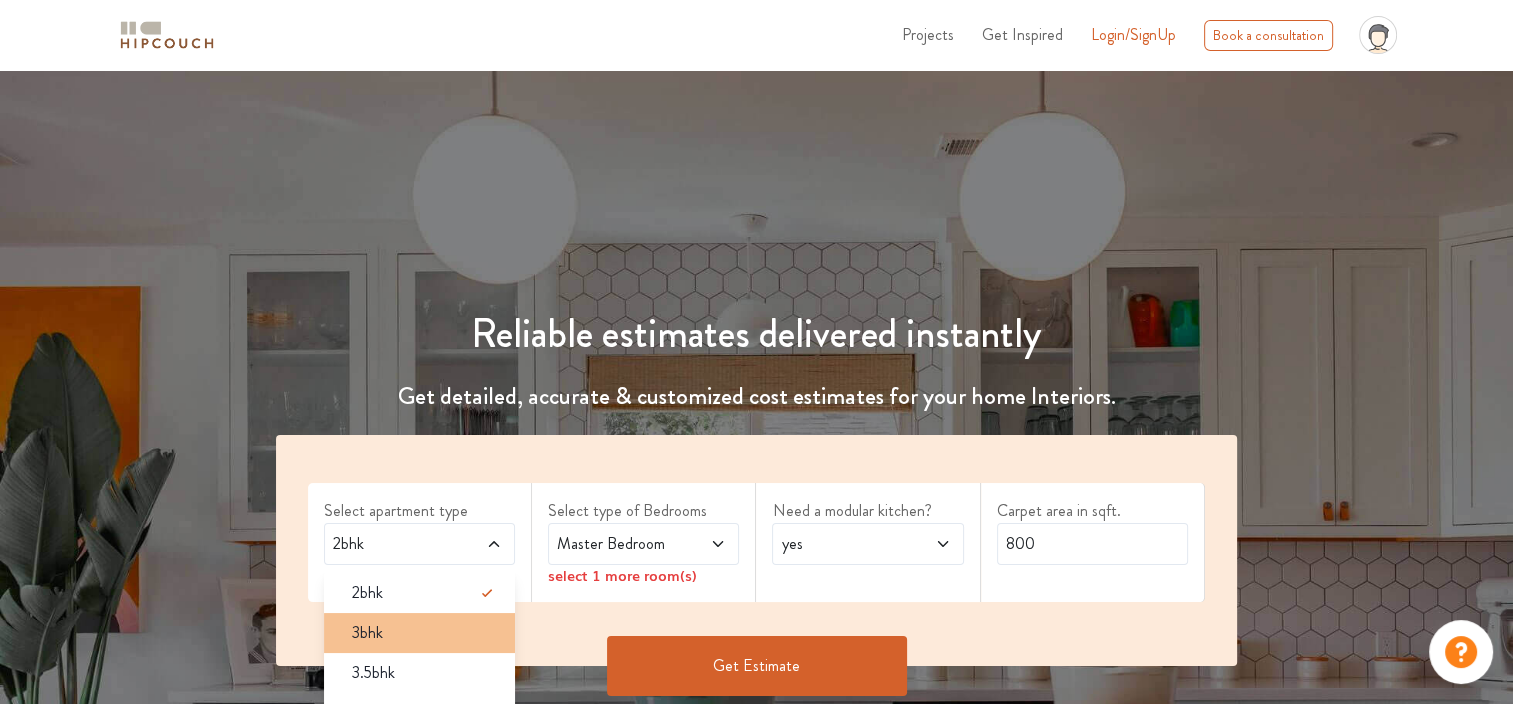 click on "3bhk" at bounding box center [367, 593] 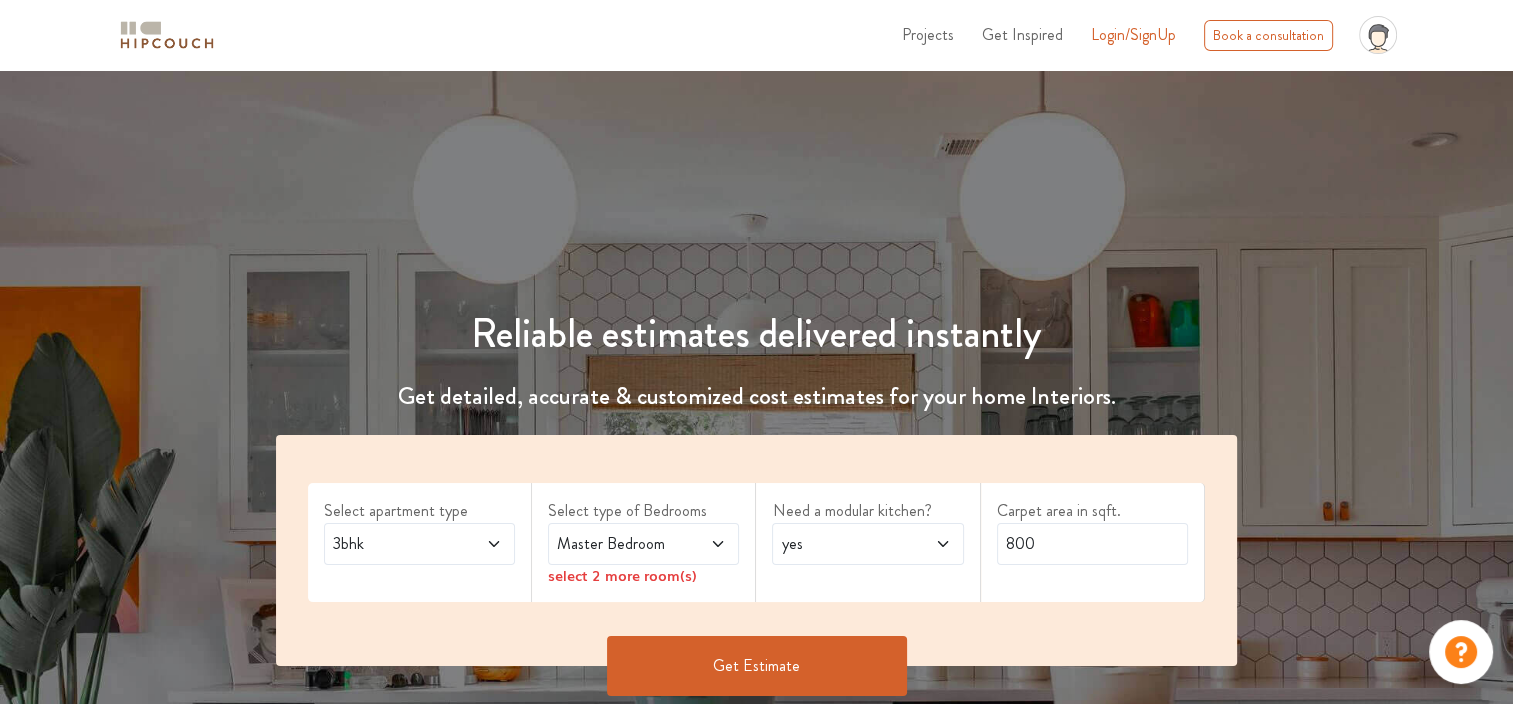 click on "Master Bedroom" at bounding box center (394, 544) 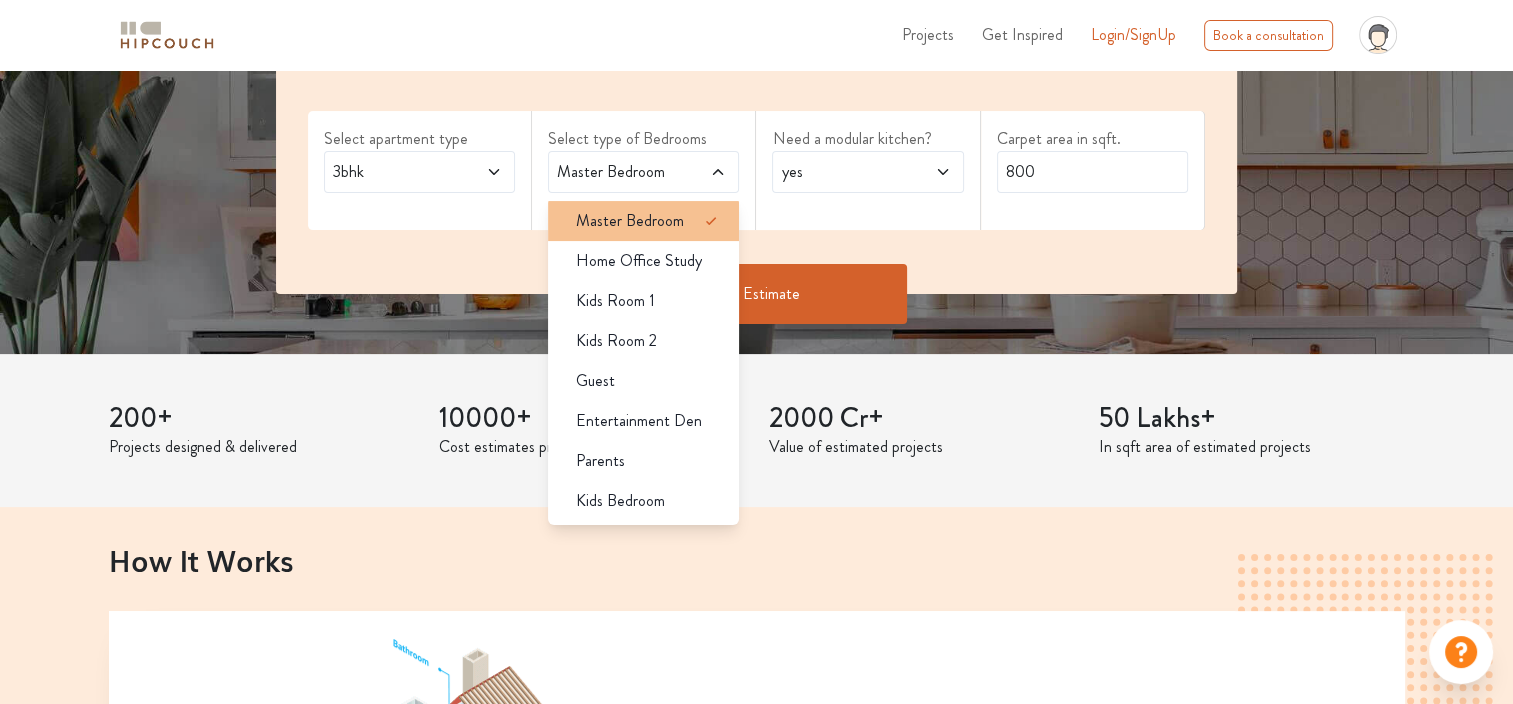 scroll, scrollTop: 388, scrollLeft: 0, axis: vertical 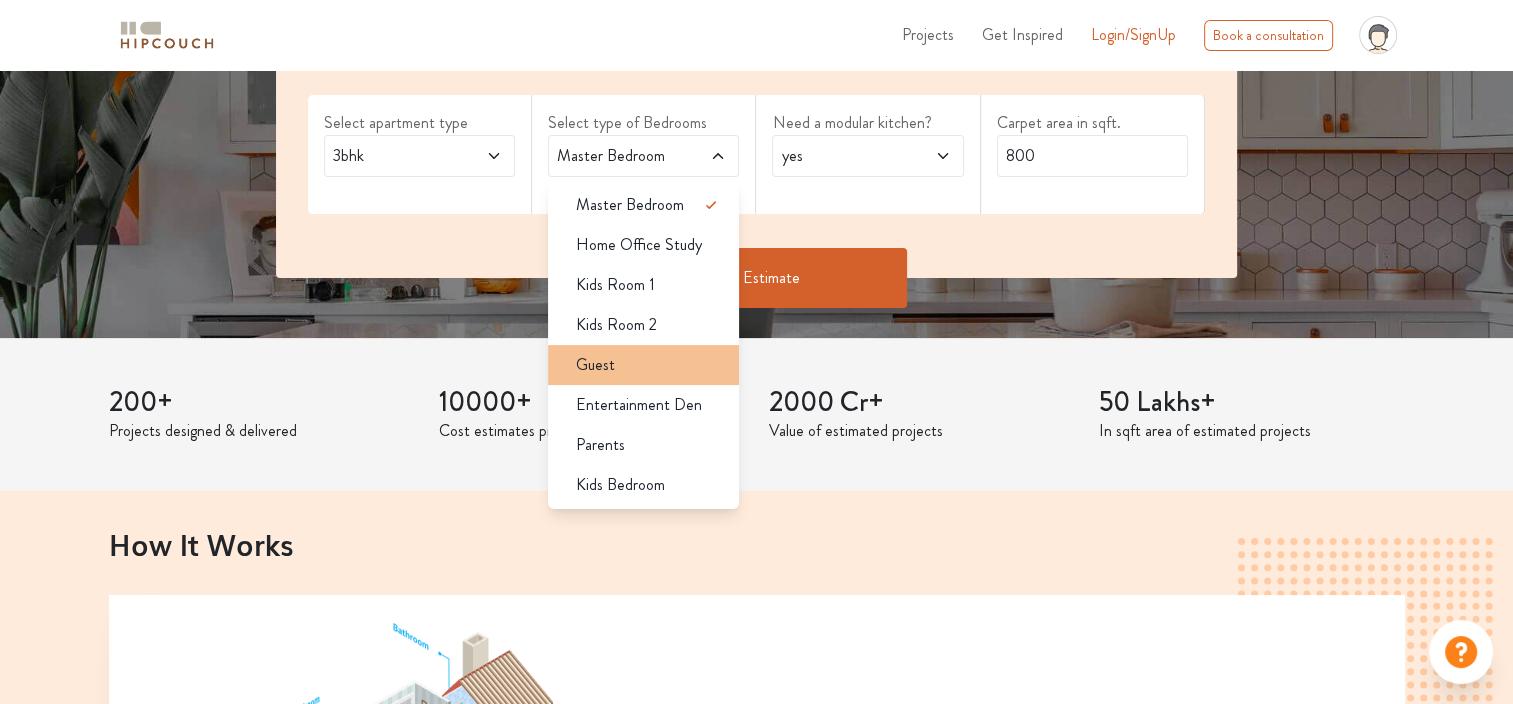 click on "Guest" at bounding box center (649, 205) 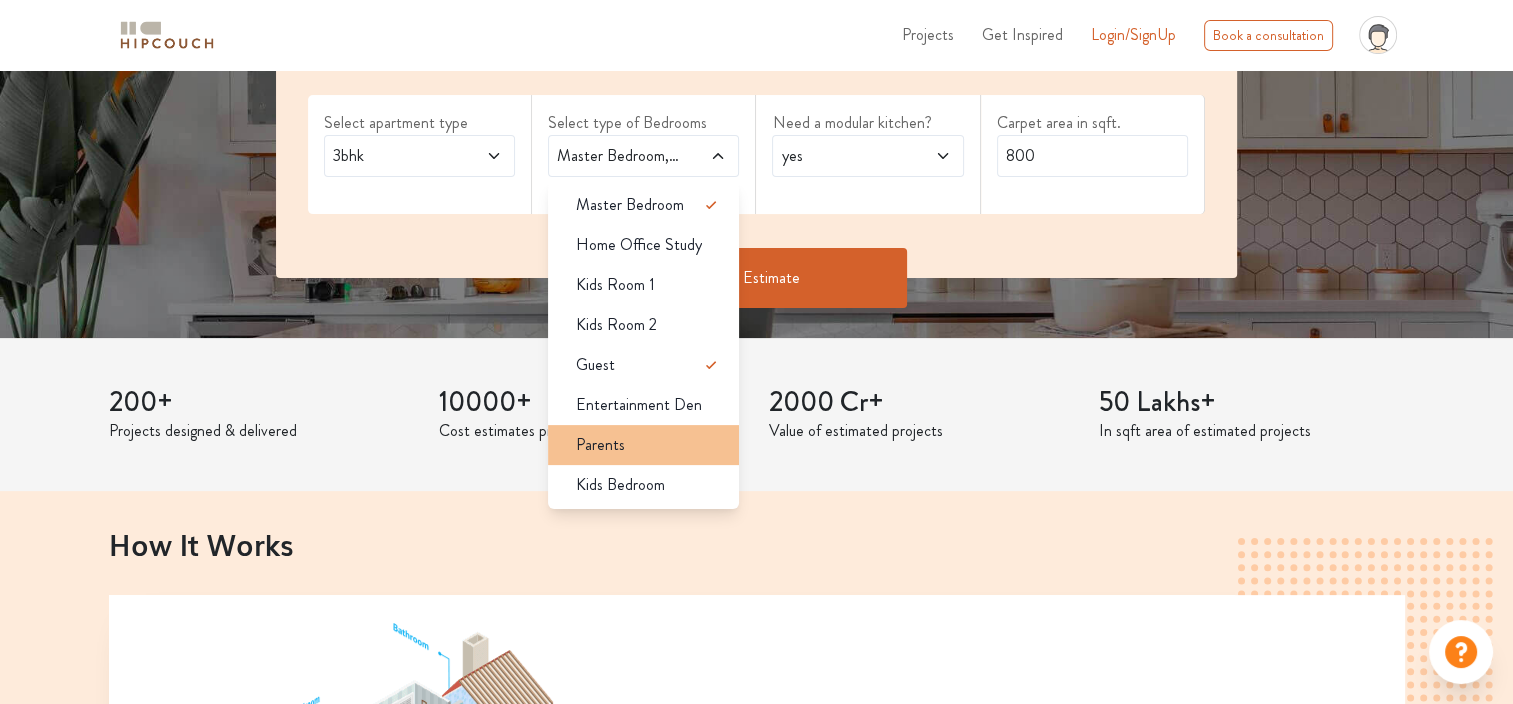 click on "Parents" at bounding box center [649, 205] 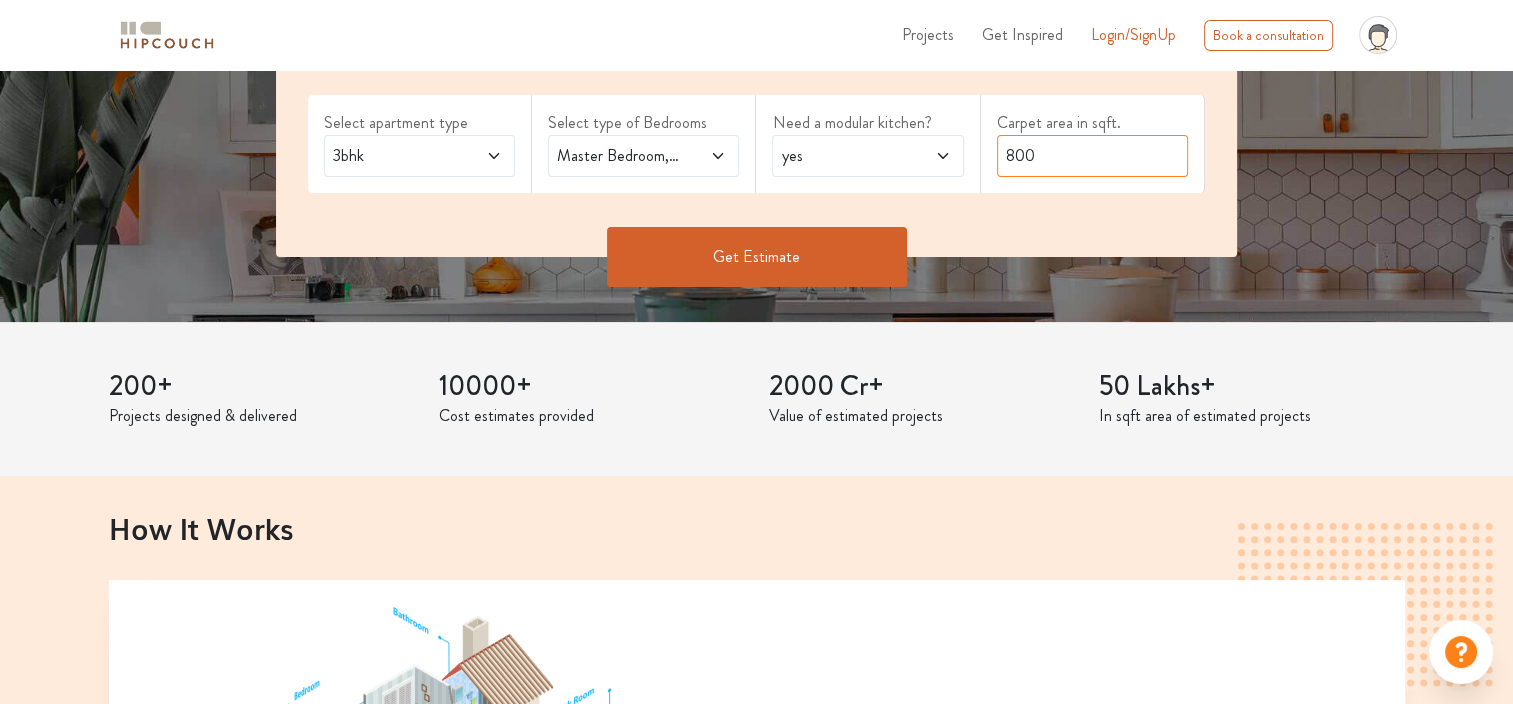 drag, startPoint x: 1049, startPoint y: 141, endPoint x: 904, endPoint y: 176, distance: 149.16434 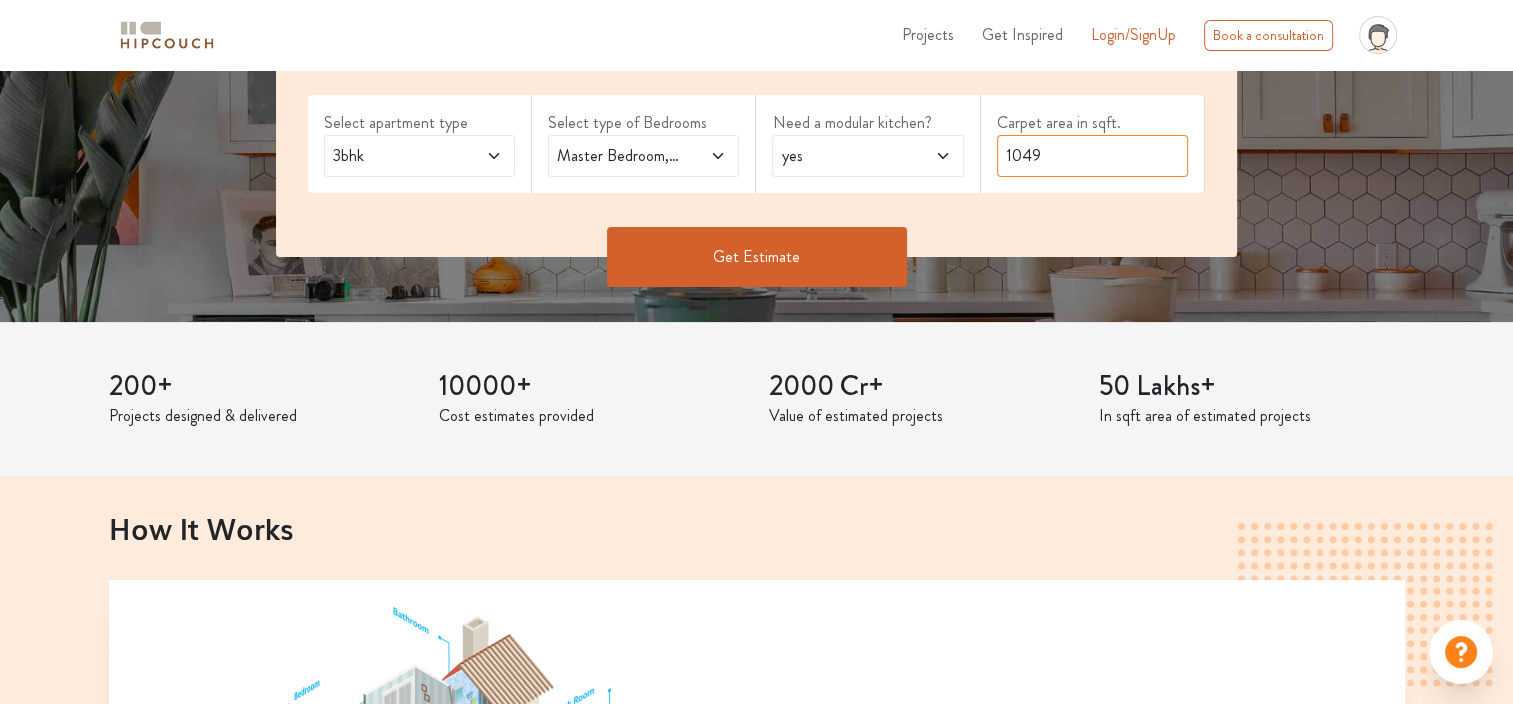 type on "1049" 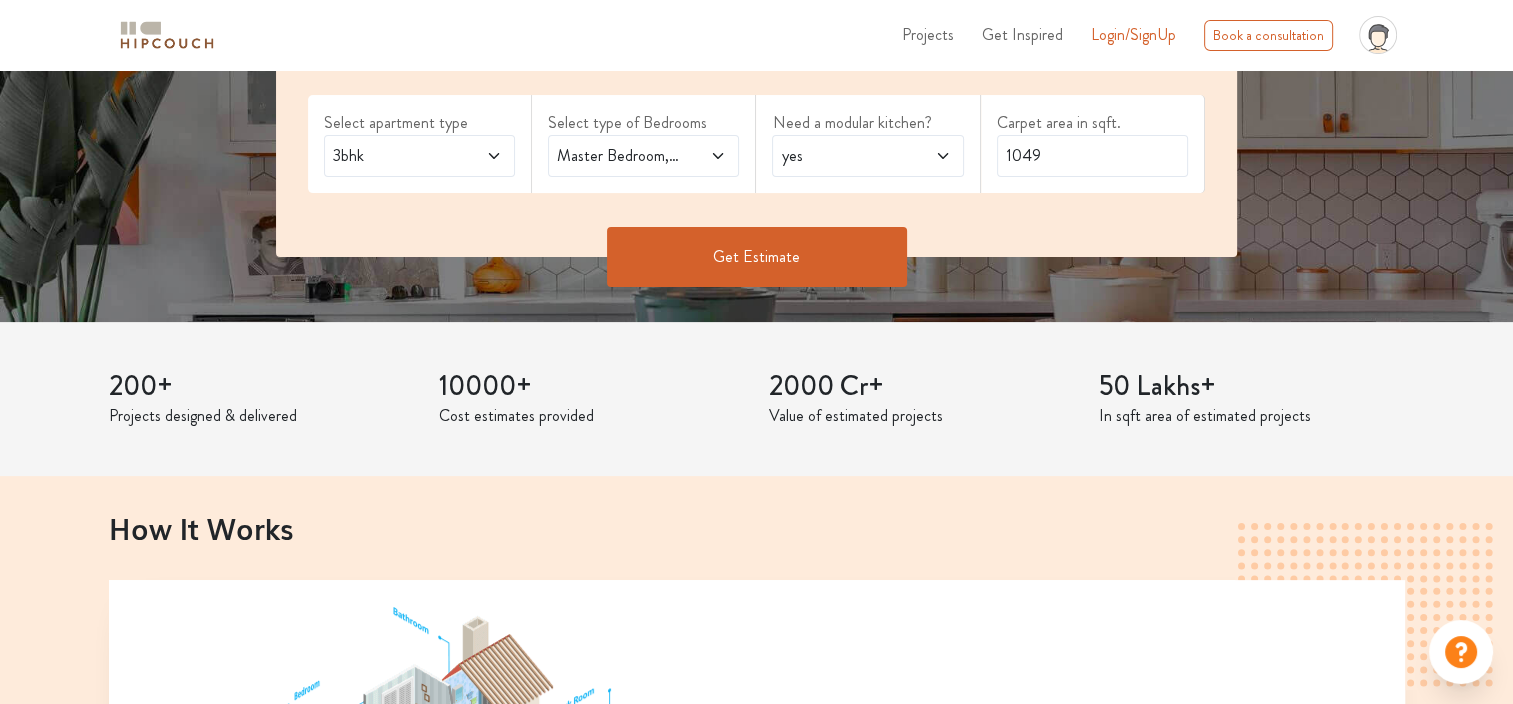 click on "Get Estimate" at bounding box center (757, 257) 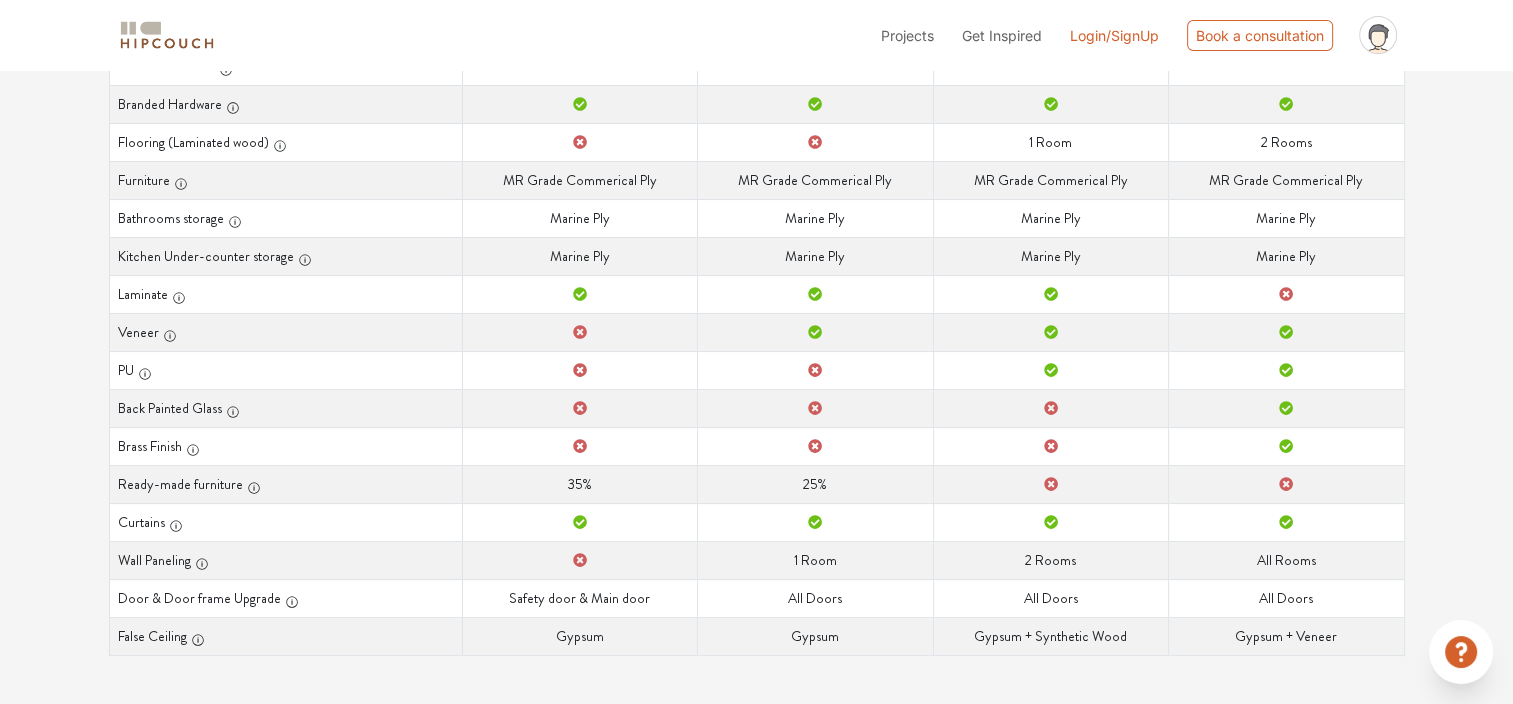 scroll, scrollTop: 0, scrollLeft: 0, axis: both 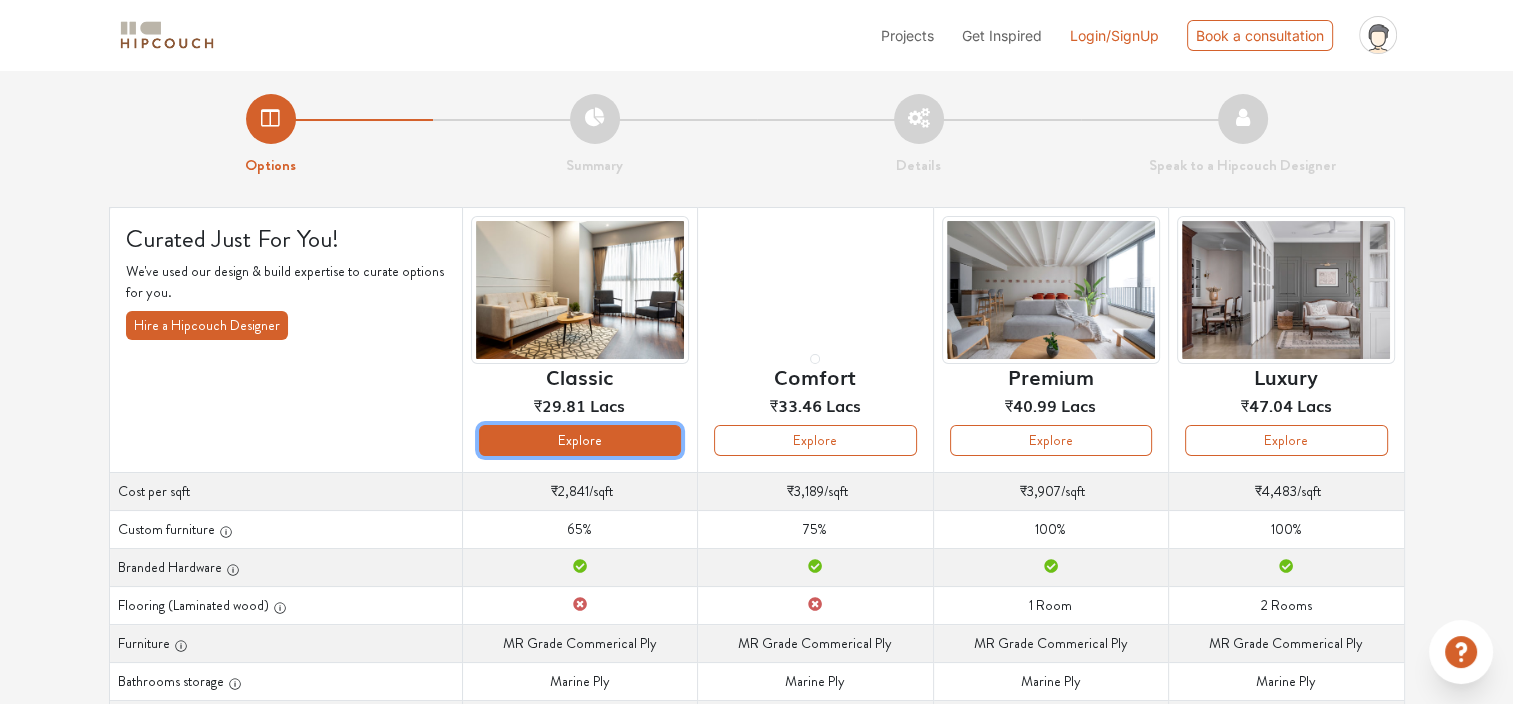click on "Explore" at bounding box center [580, 440] 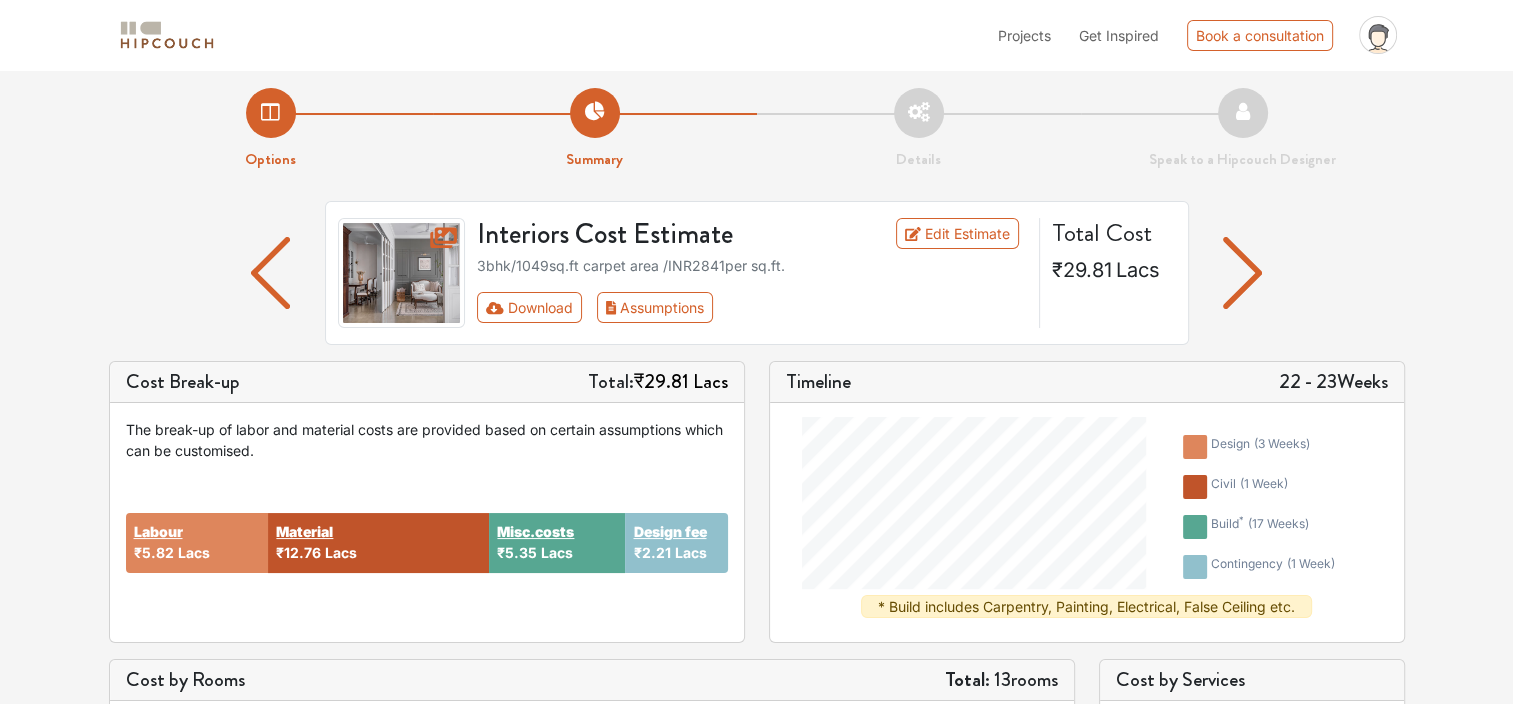 scroll, scrollTop: 0, scrollLeft: 0, axis: both 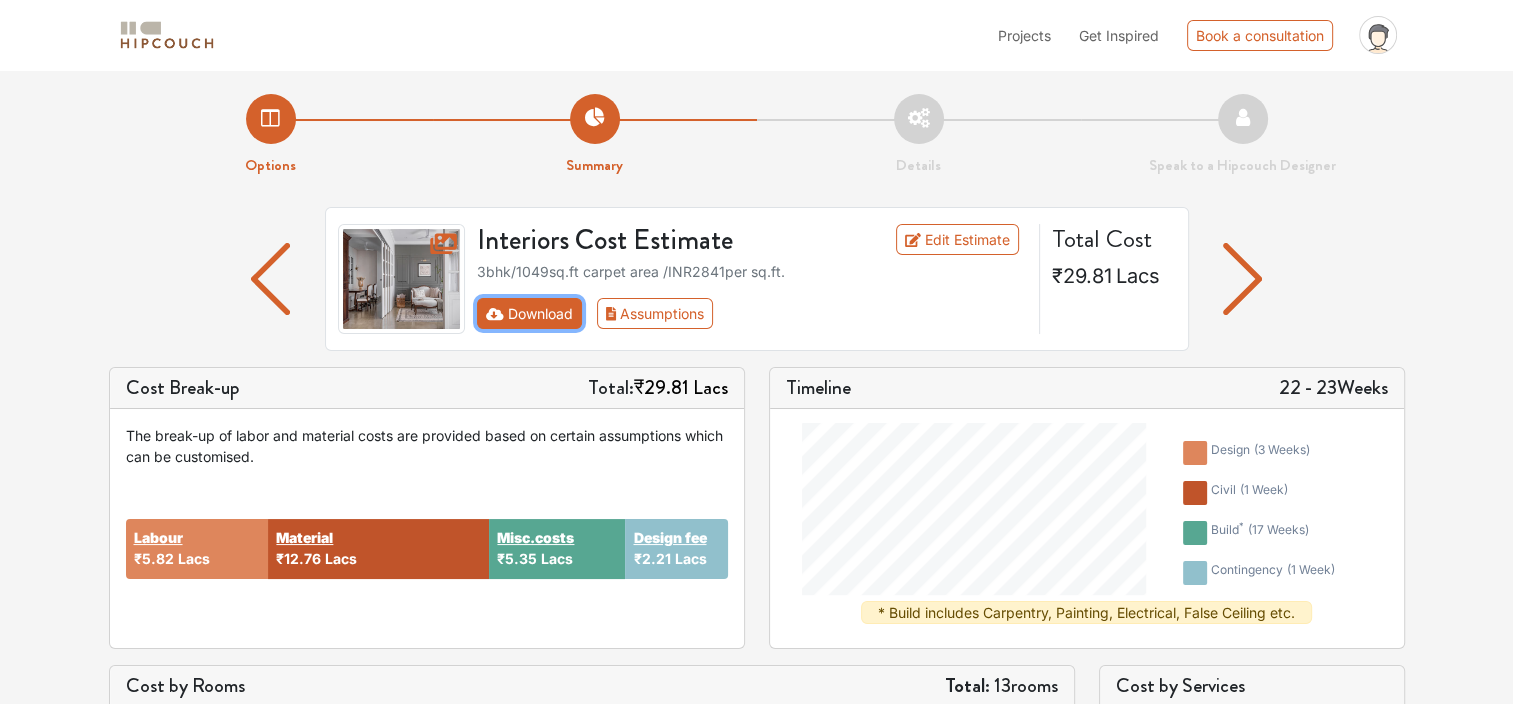 click at bounding box center (495, 314) 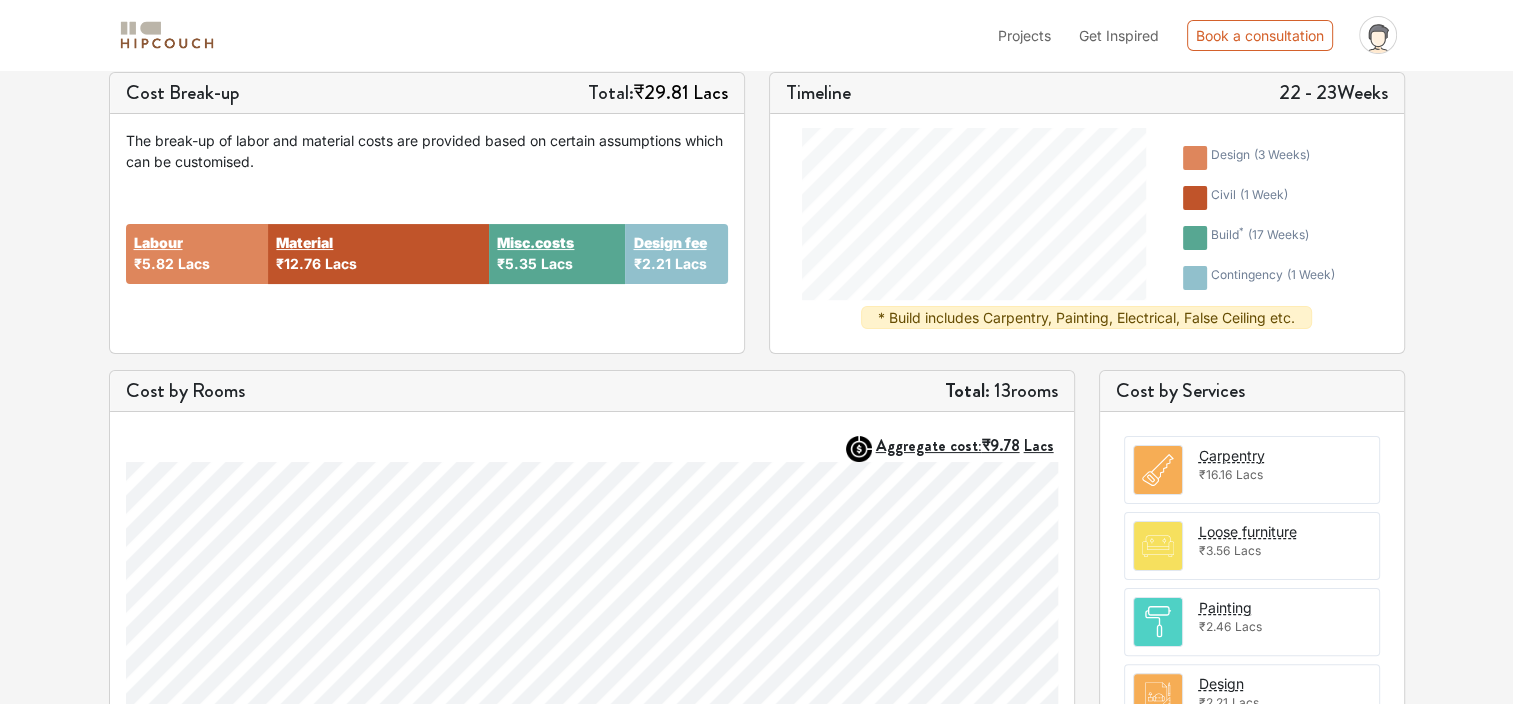 scroll, scrollTop: 0, scrollLeft: 0, axis: both 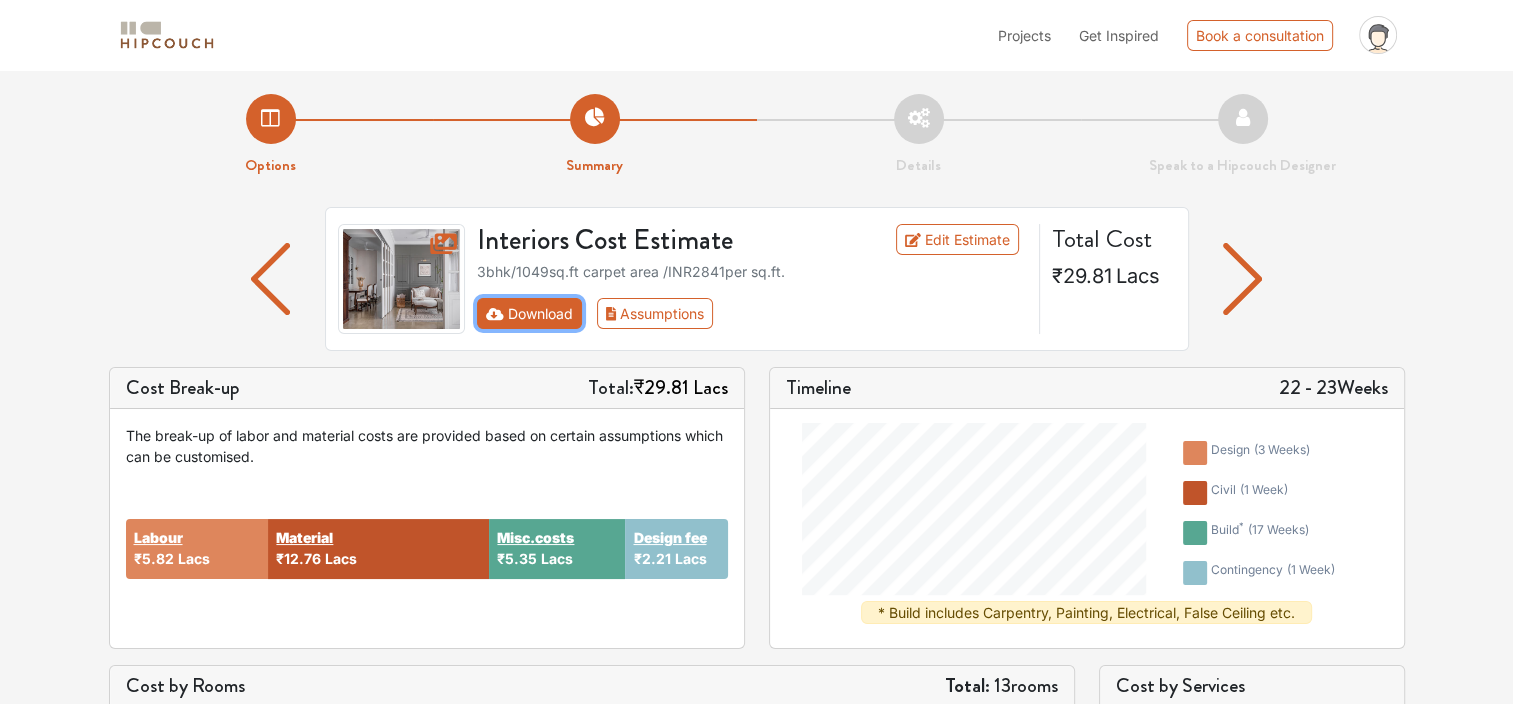 click on "Download" at bounding box center [529, 313] 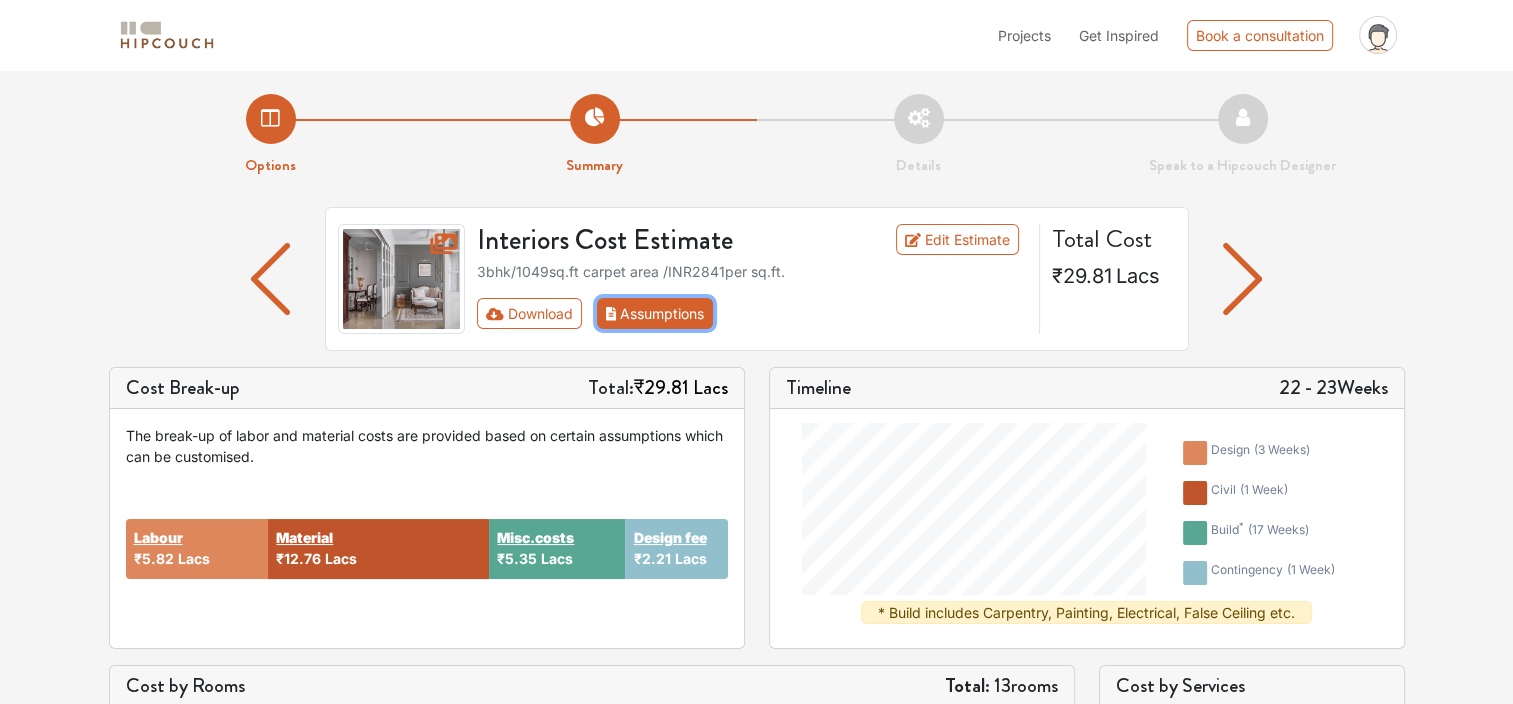 click on "Assumptions" at bounding box center (655, 313) 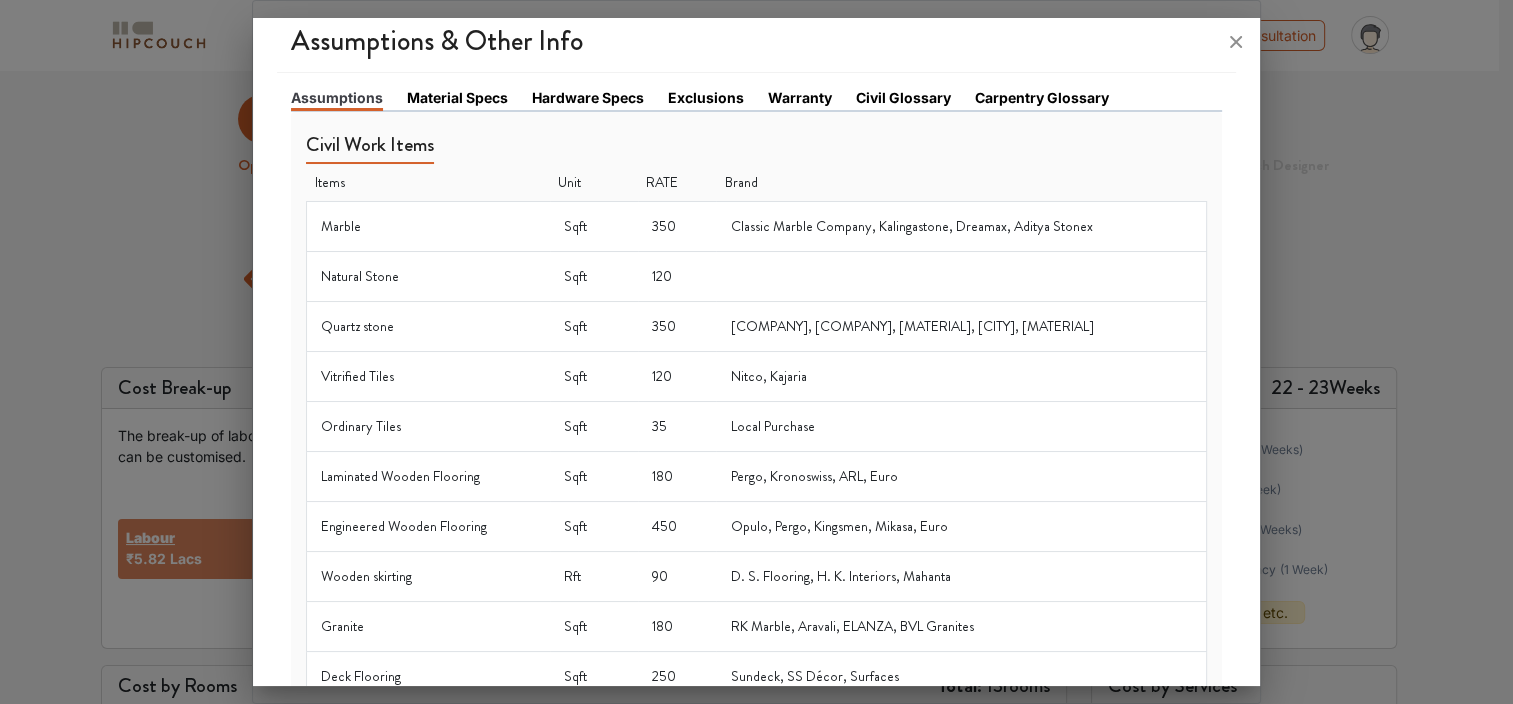 scroll, scrollTop: 24, scrollLeft: 0, axis: vertical 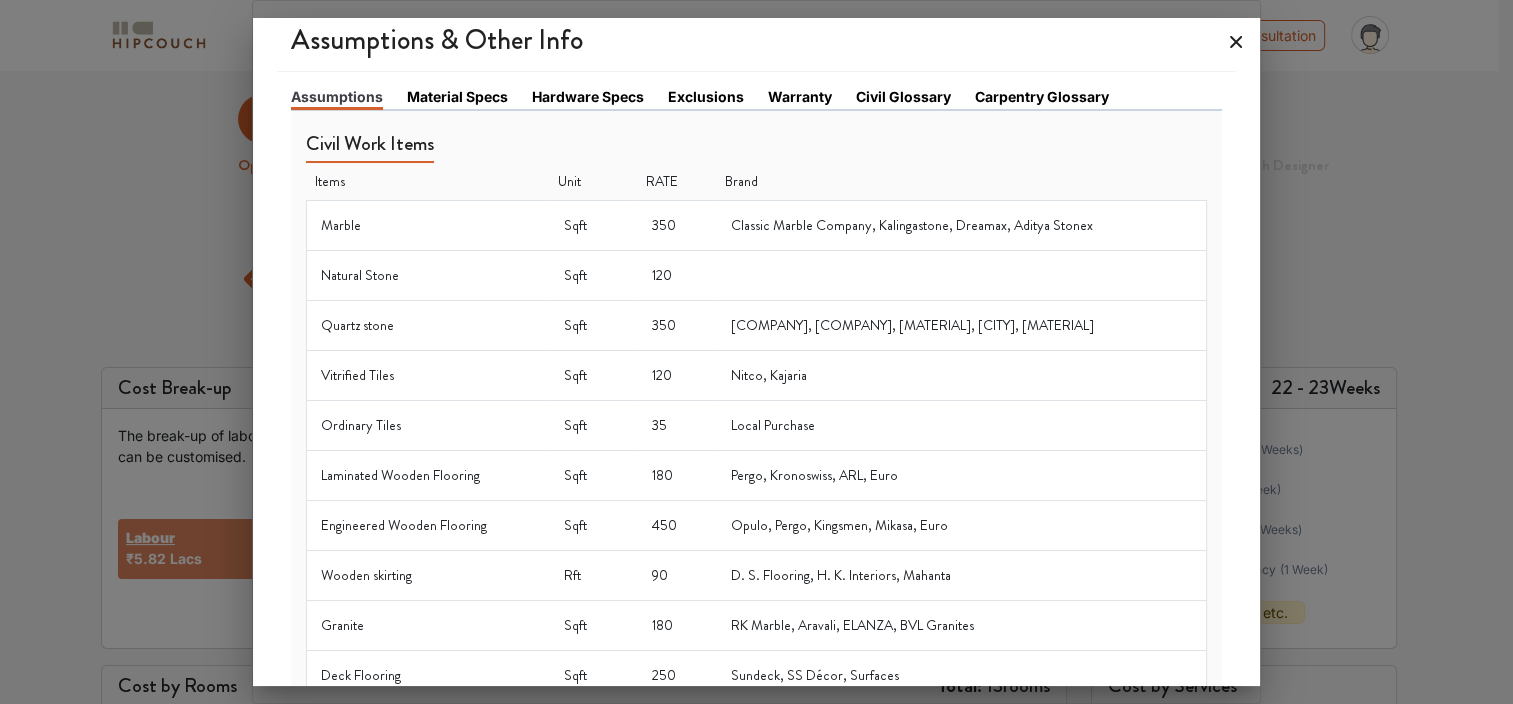 click at bounding box center [1236, 42] 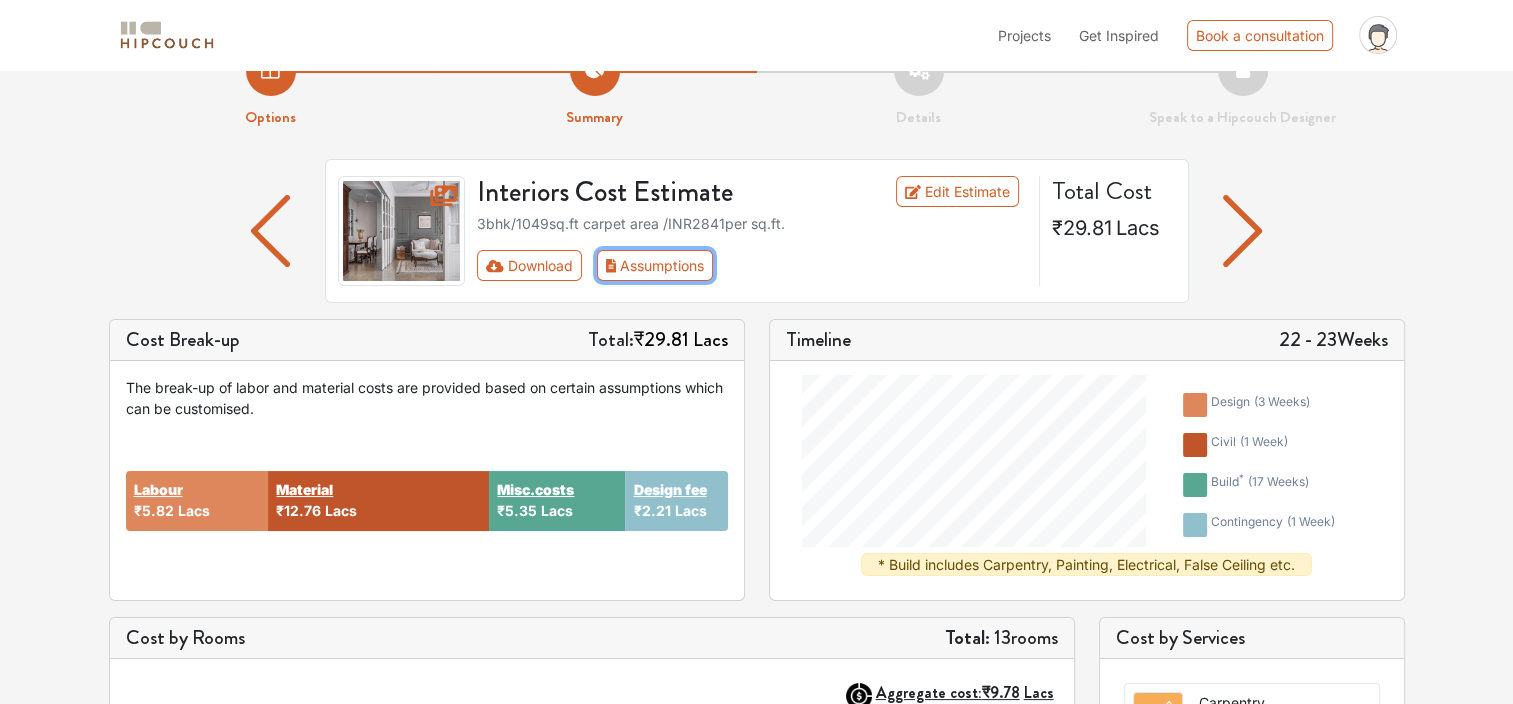 scroll, scrollTop: 52, scrollLeft: 0, axis: vertical 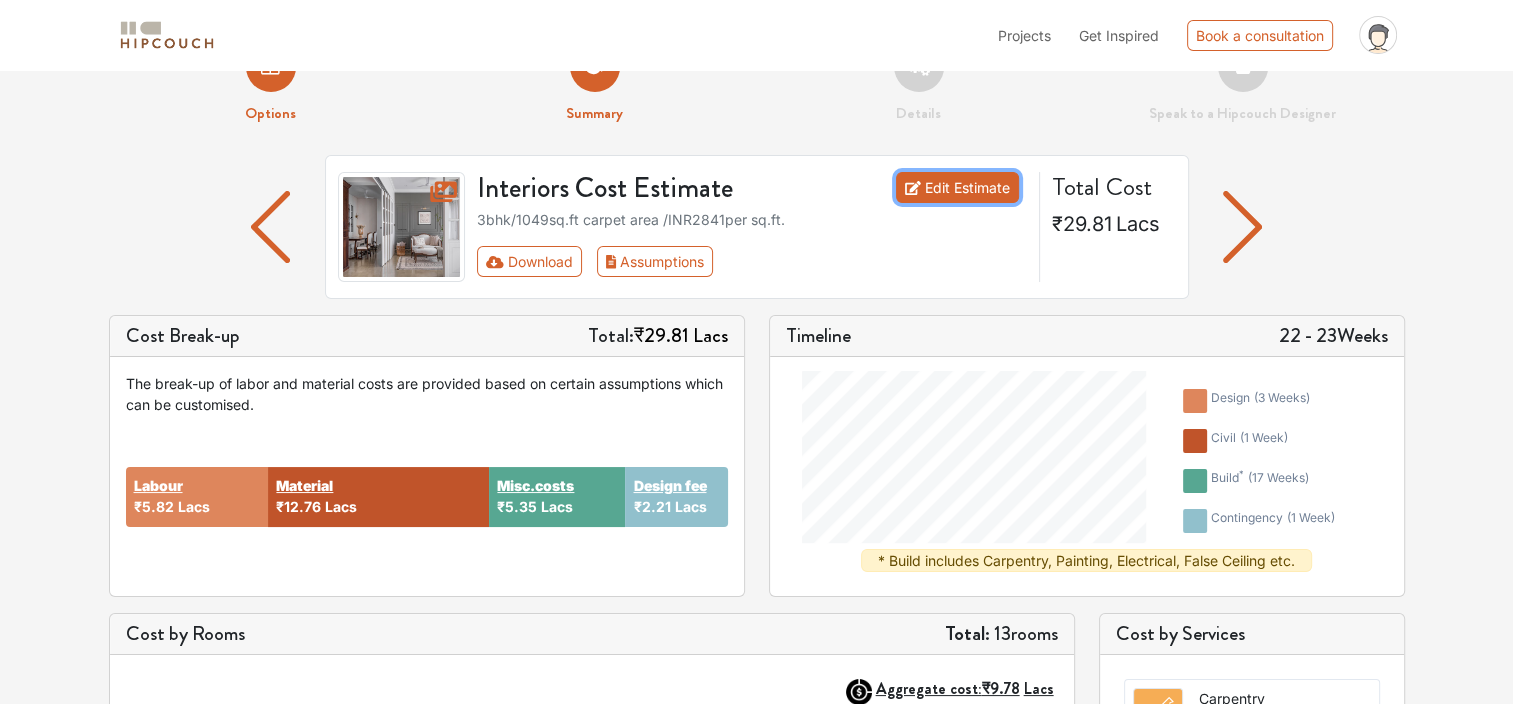 click on "Edit Estimate" at bounding box center [957, 187] 